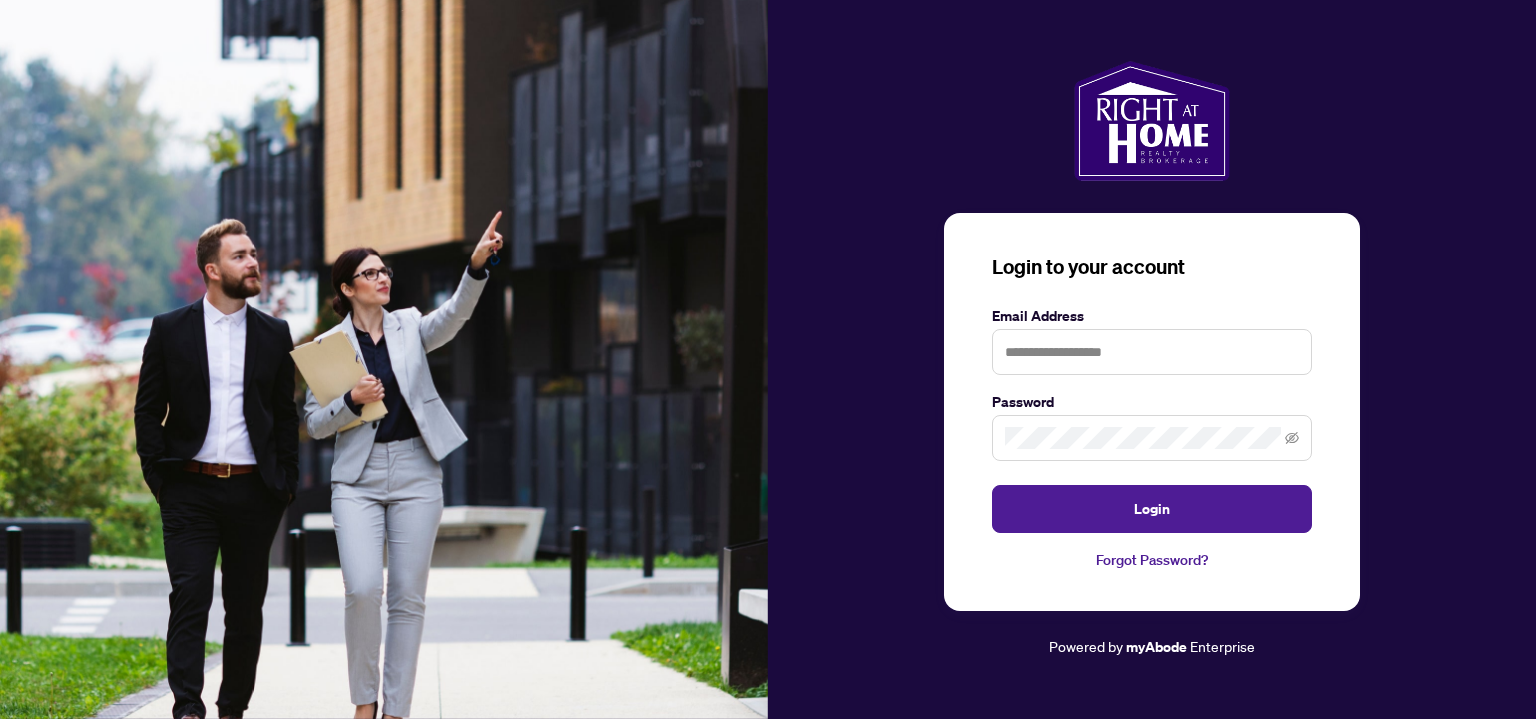 scroll, scrollTop: 0, scrollLeft: 0, axis: both 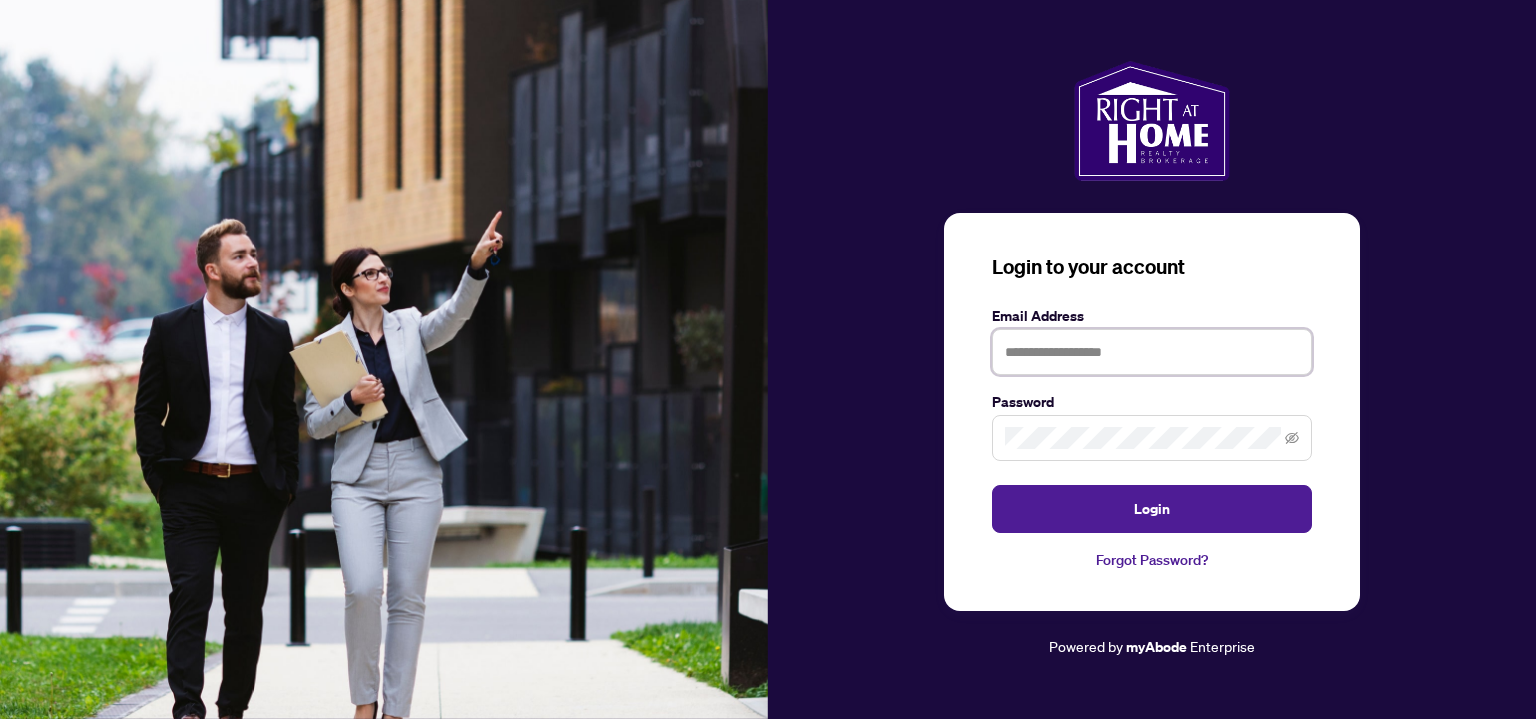 click at bounding box center [1152, 352] 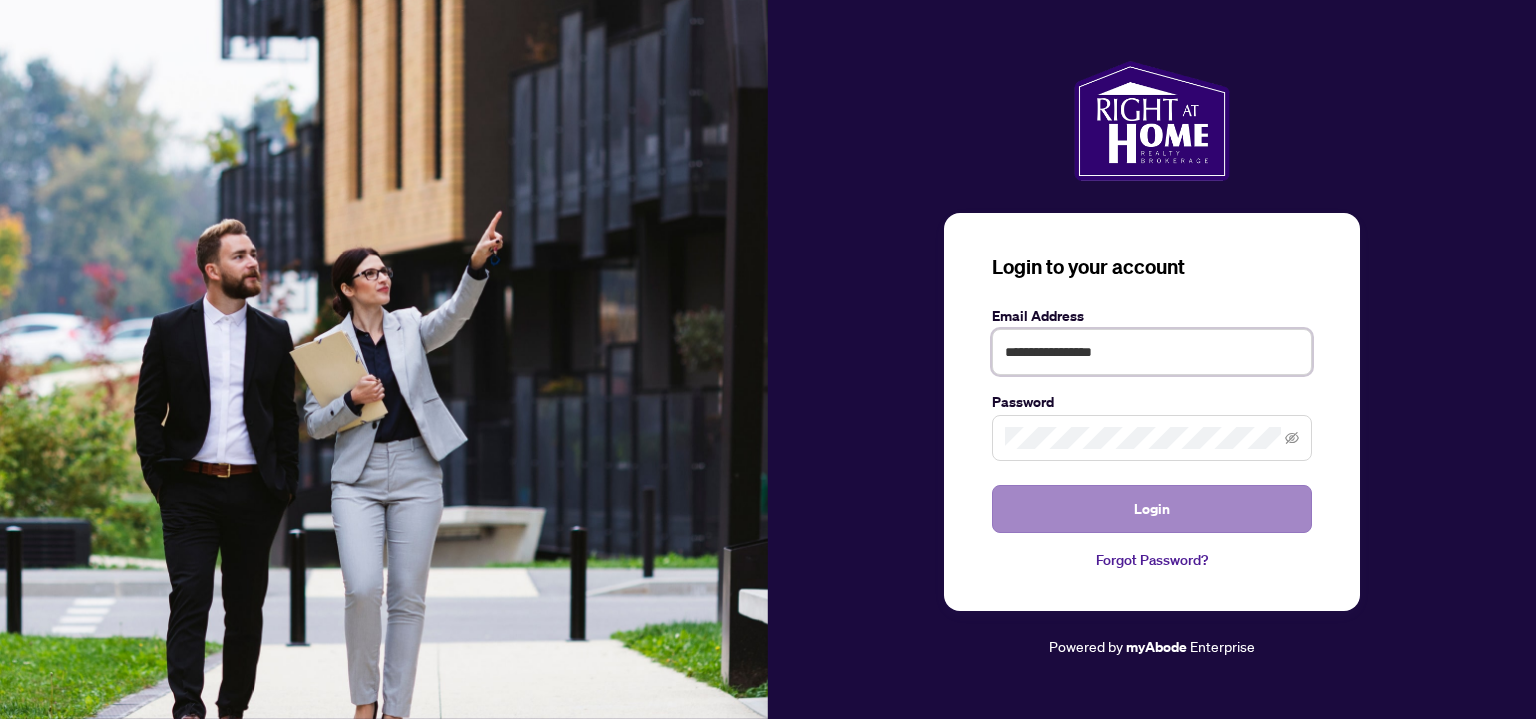 type on "**********" 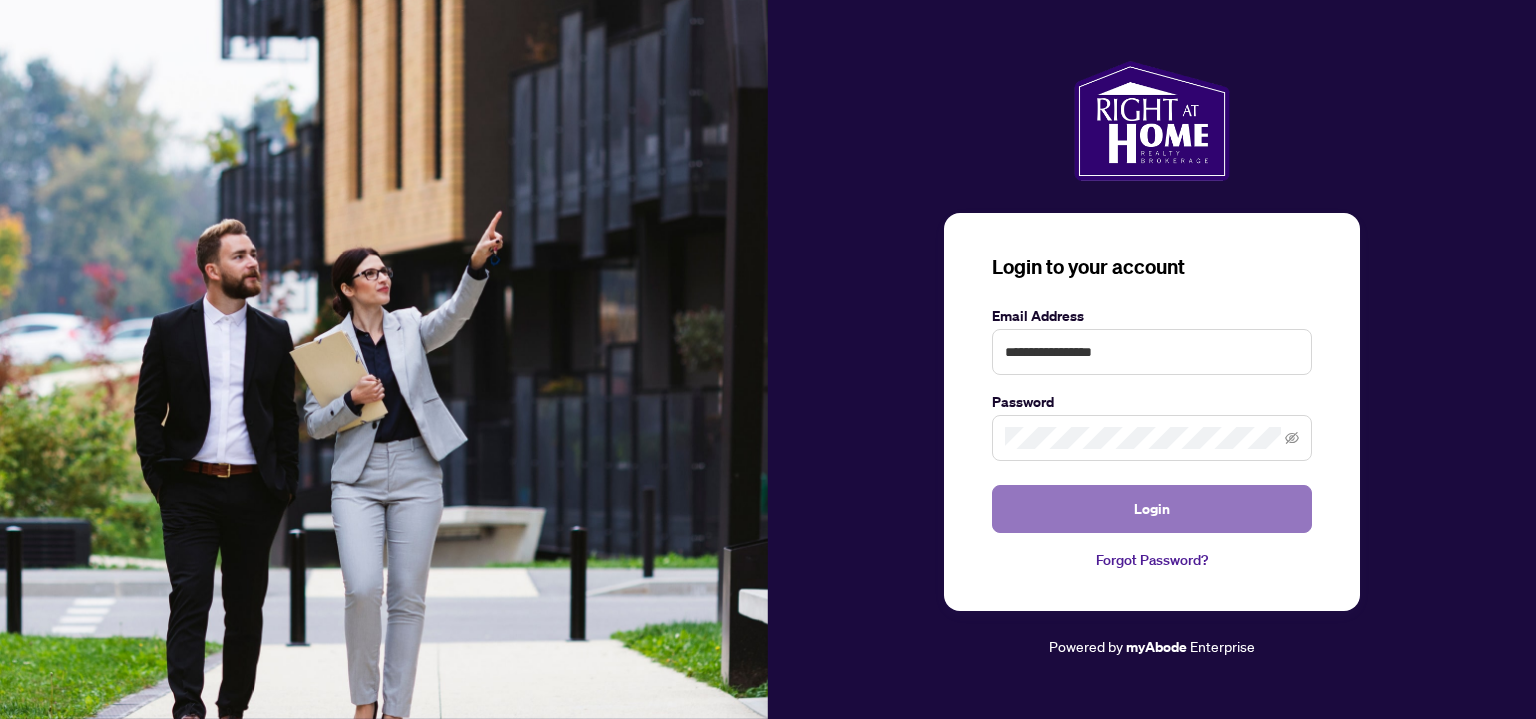 click on "Login" at bounding box center (1152, 509) 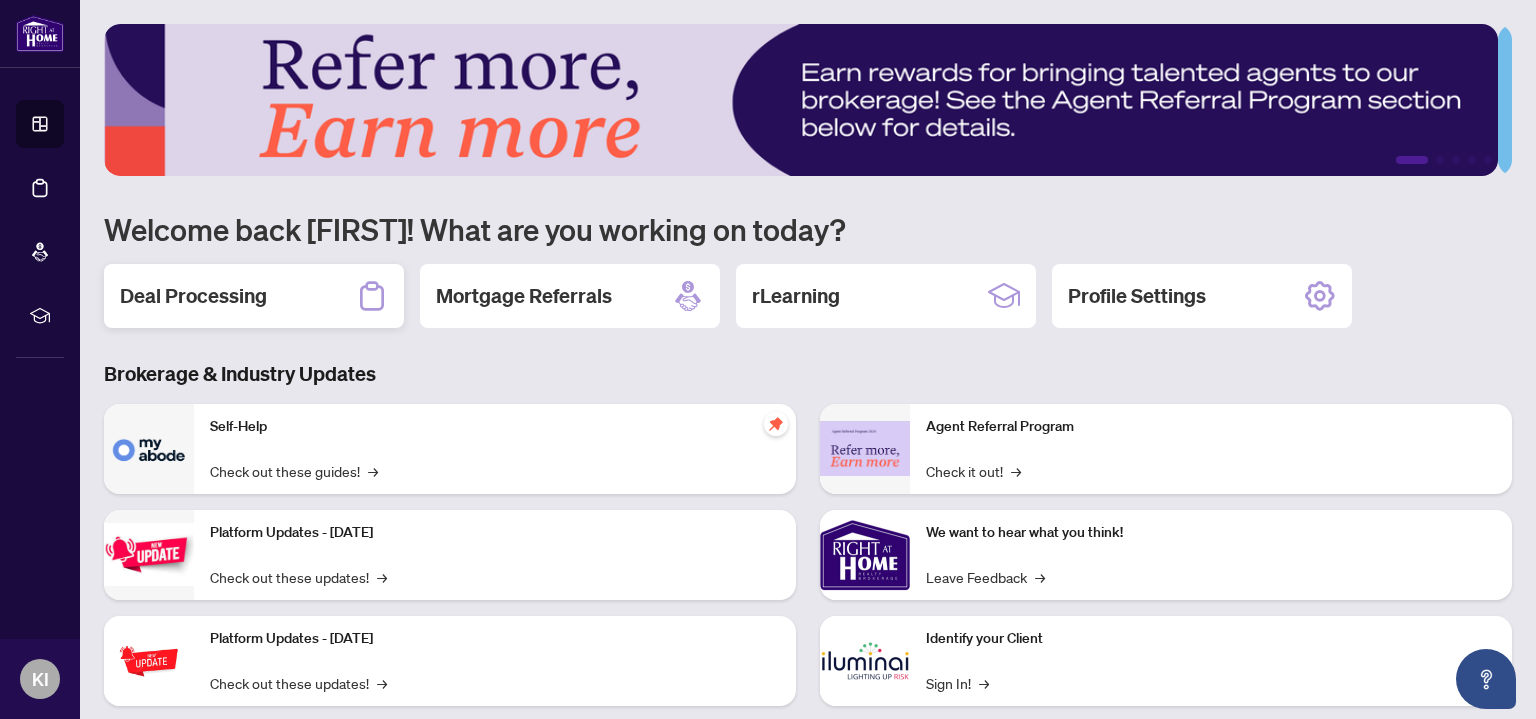 click on "Deal Processing" at bounding box center (193, 296) 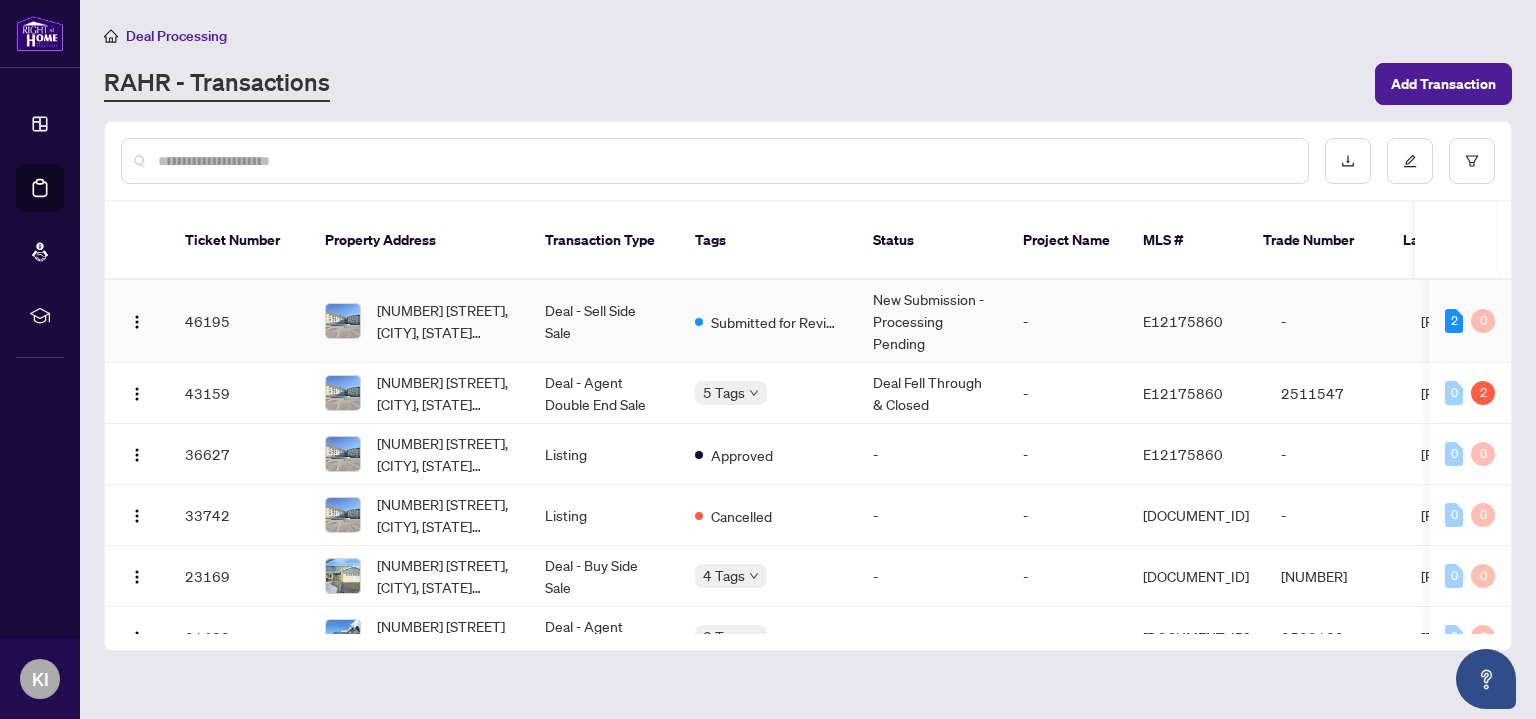 click on "Deal - Sell Side Sale" at bounding box center (604, 321) 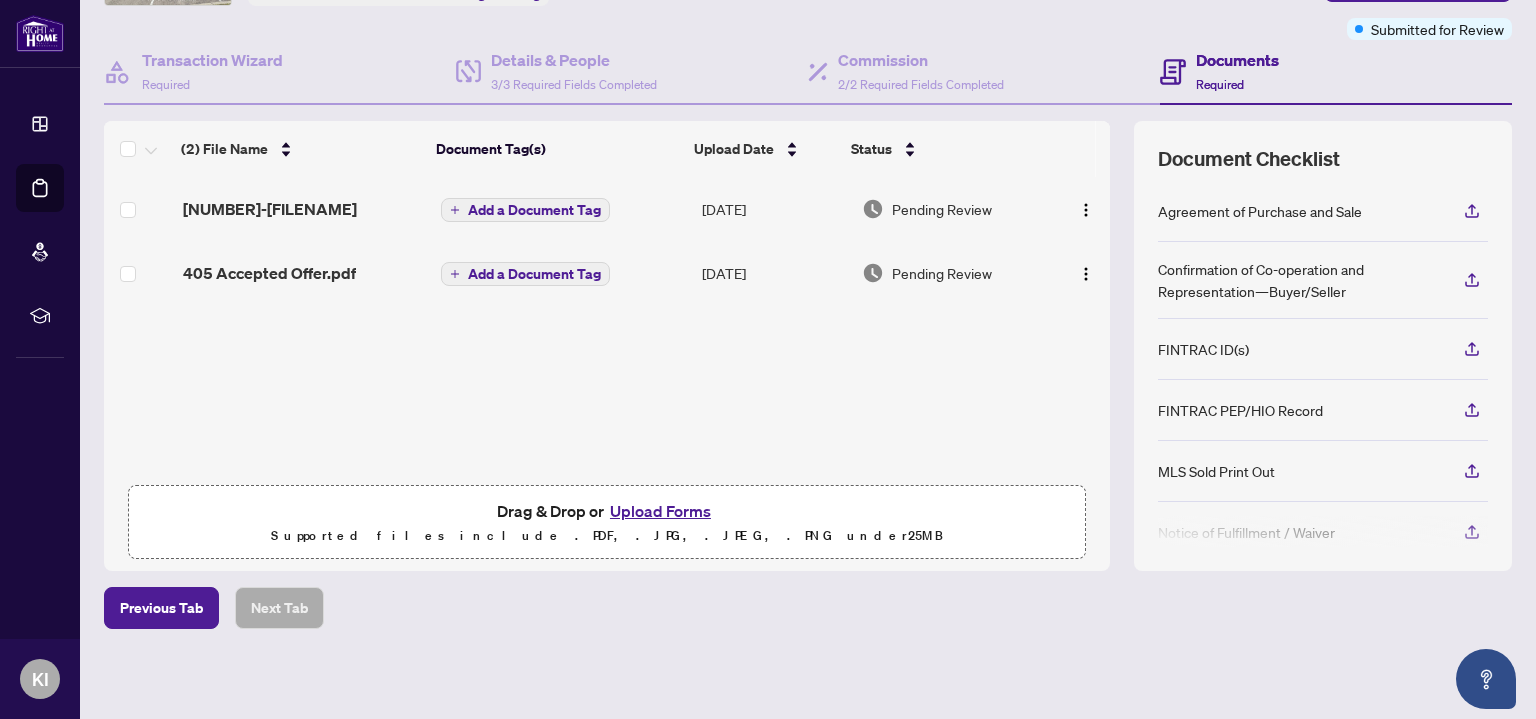 scroll, scrollTop: 0, scrollLeft: 0, axis: both 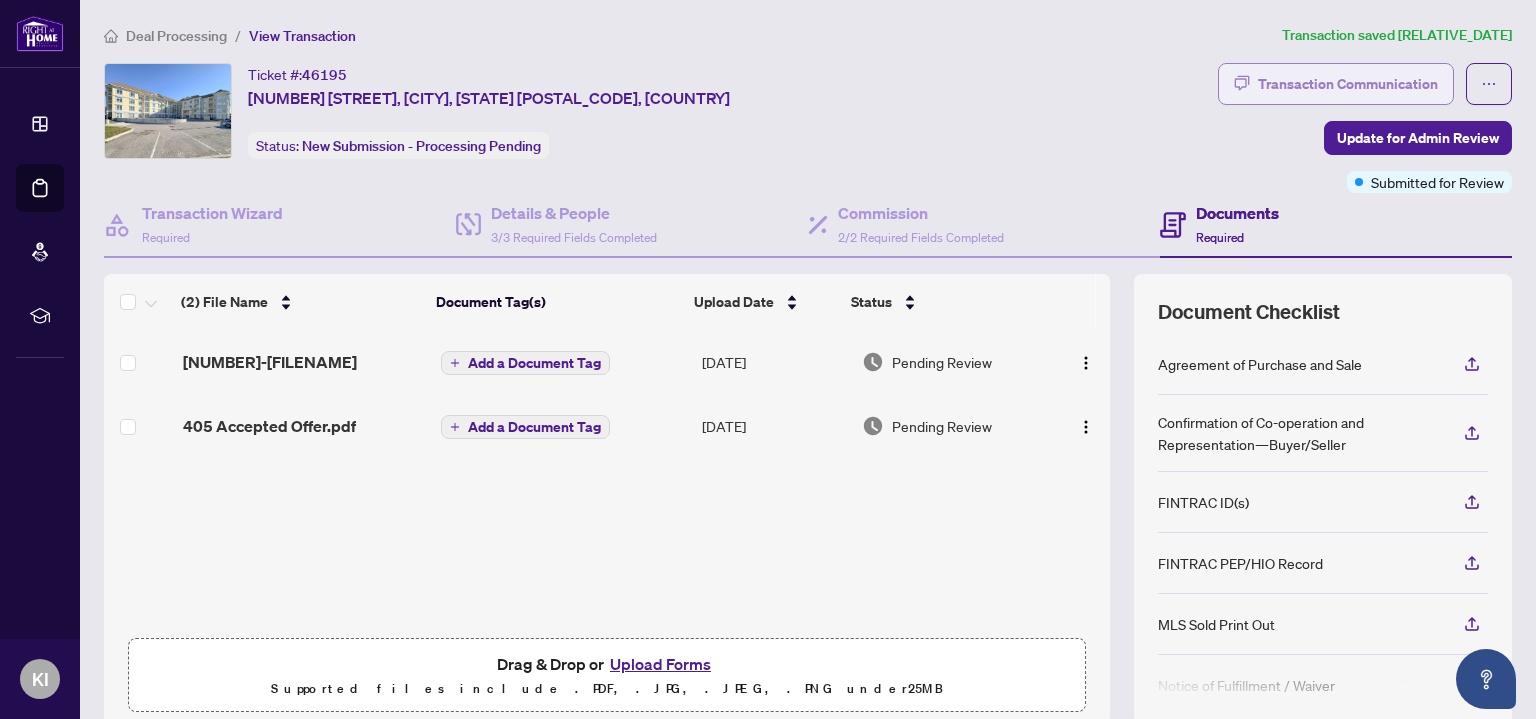 click on "Transaction Communication" at bounding box center (1348, 84) 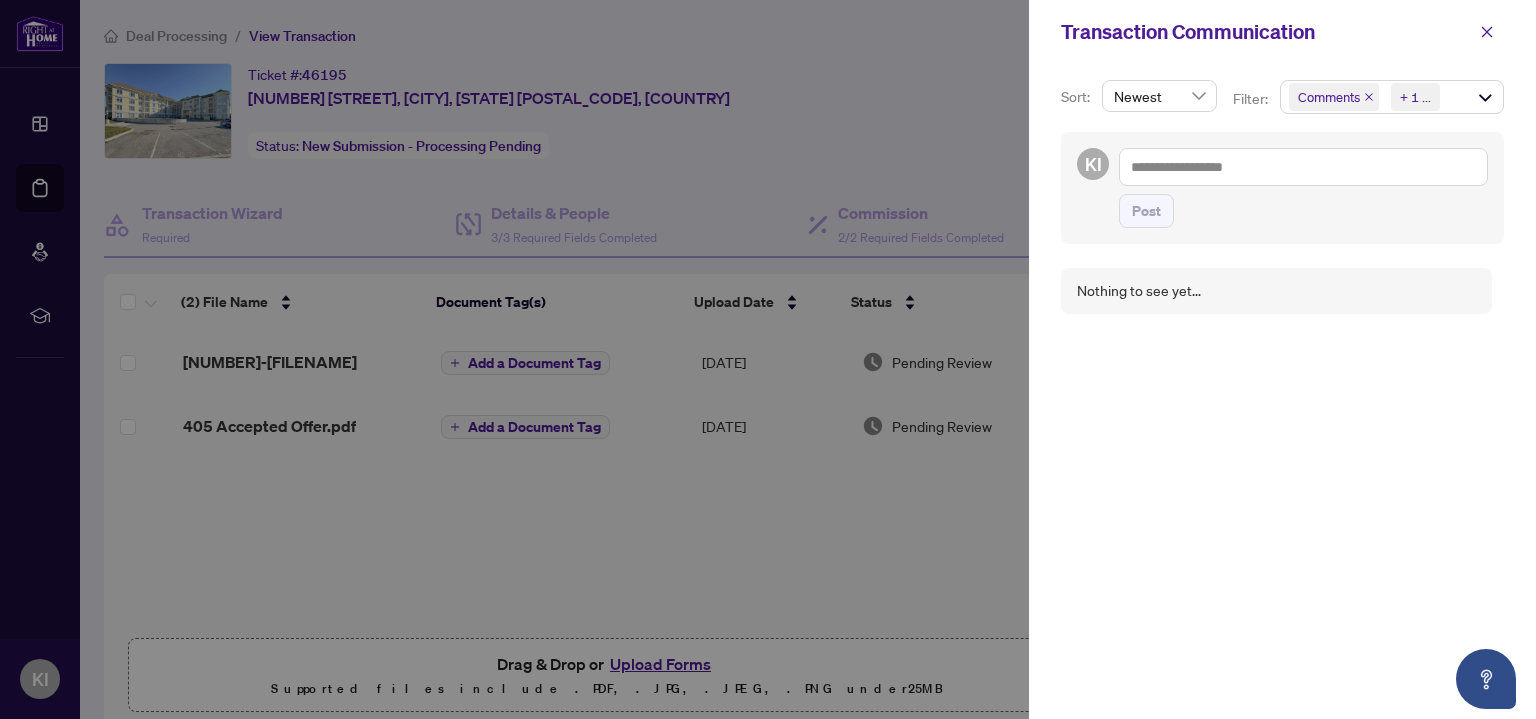 click on "Comments" at bounding box center (1329, 97) 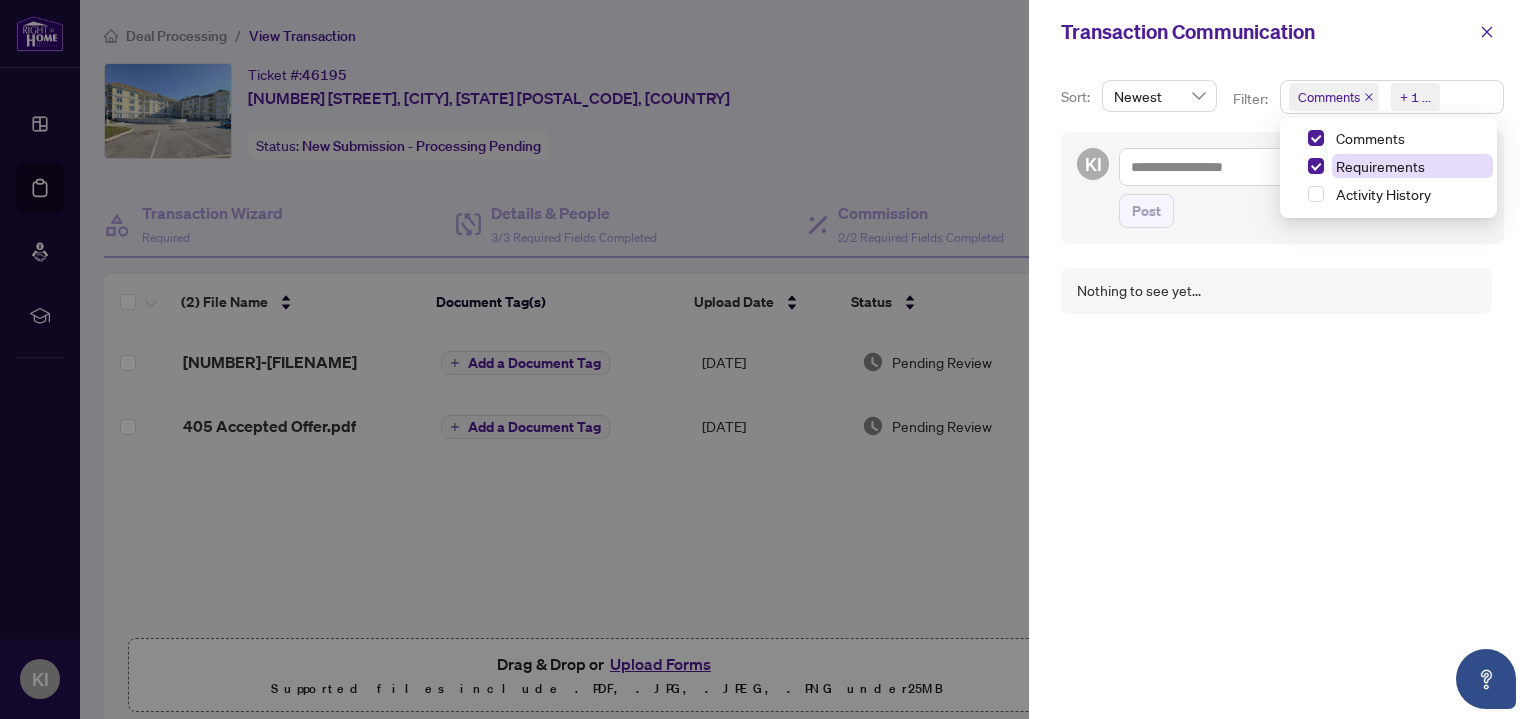 click on "Requirements" at bounding box center [1380, 166] 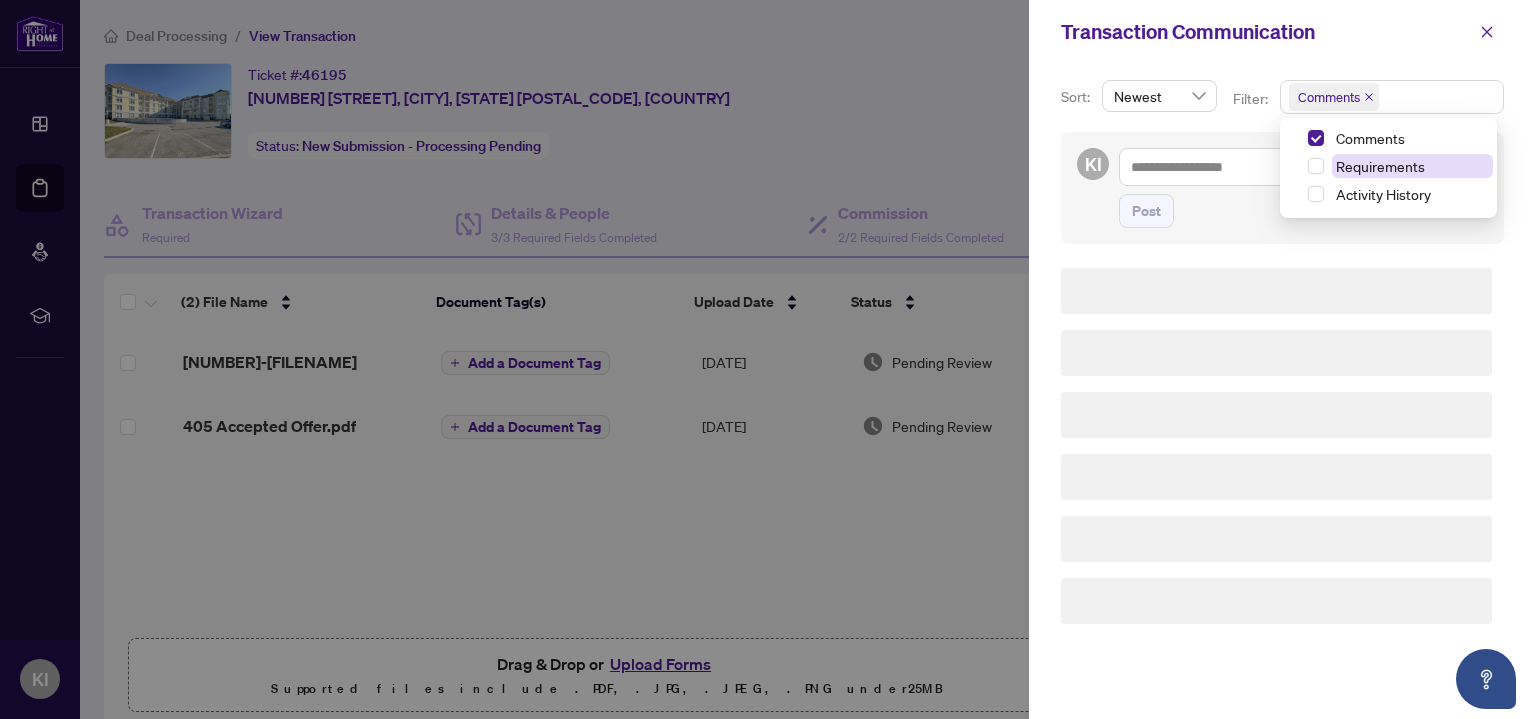 click on "Requirements" at bounding box center [1380, 166] 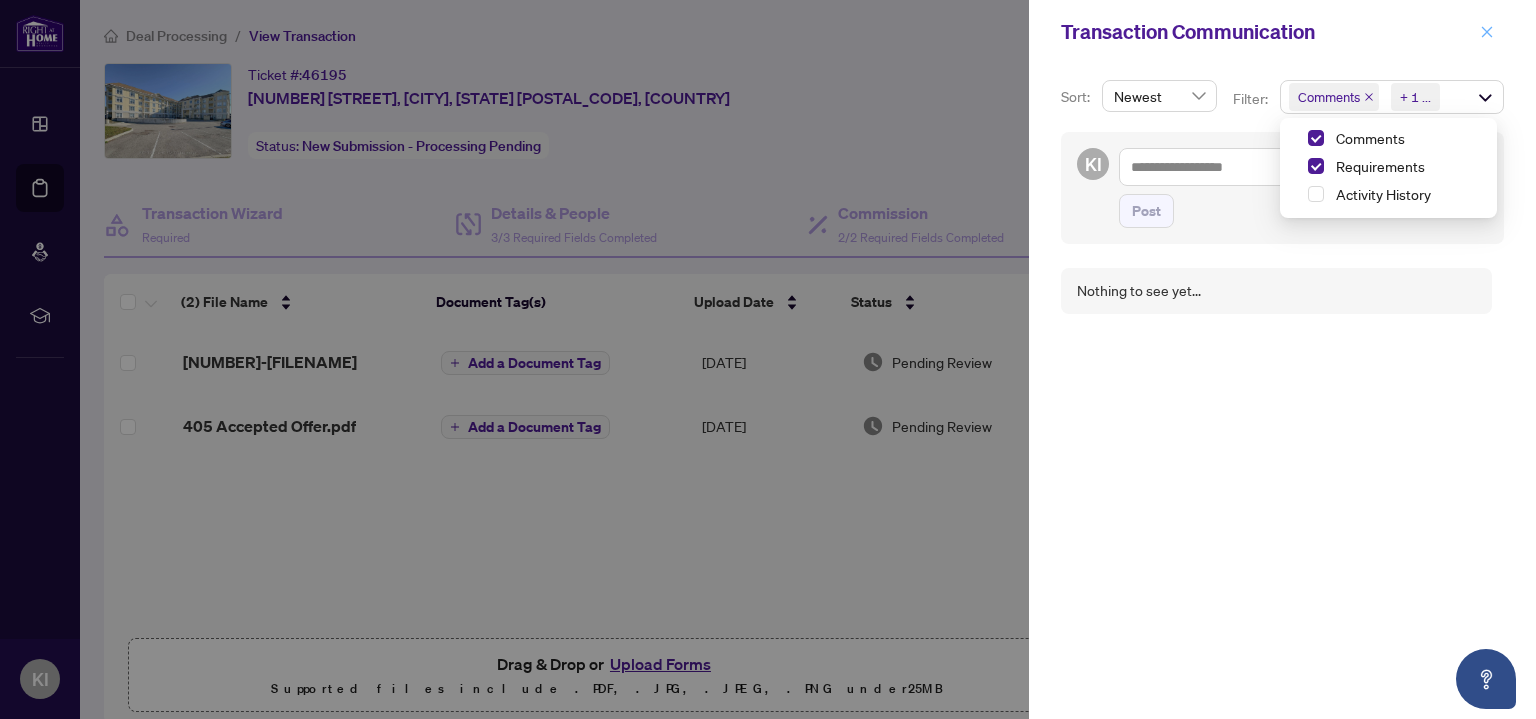 click at bounding box center [1487, 32] 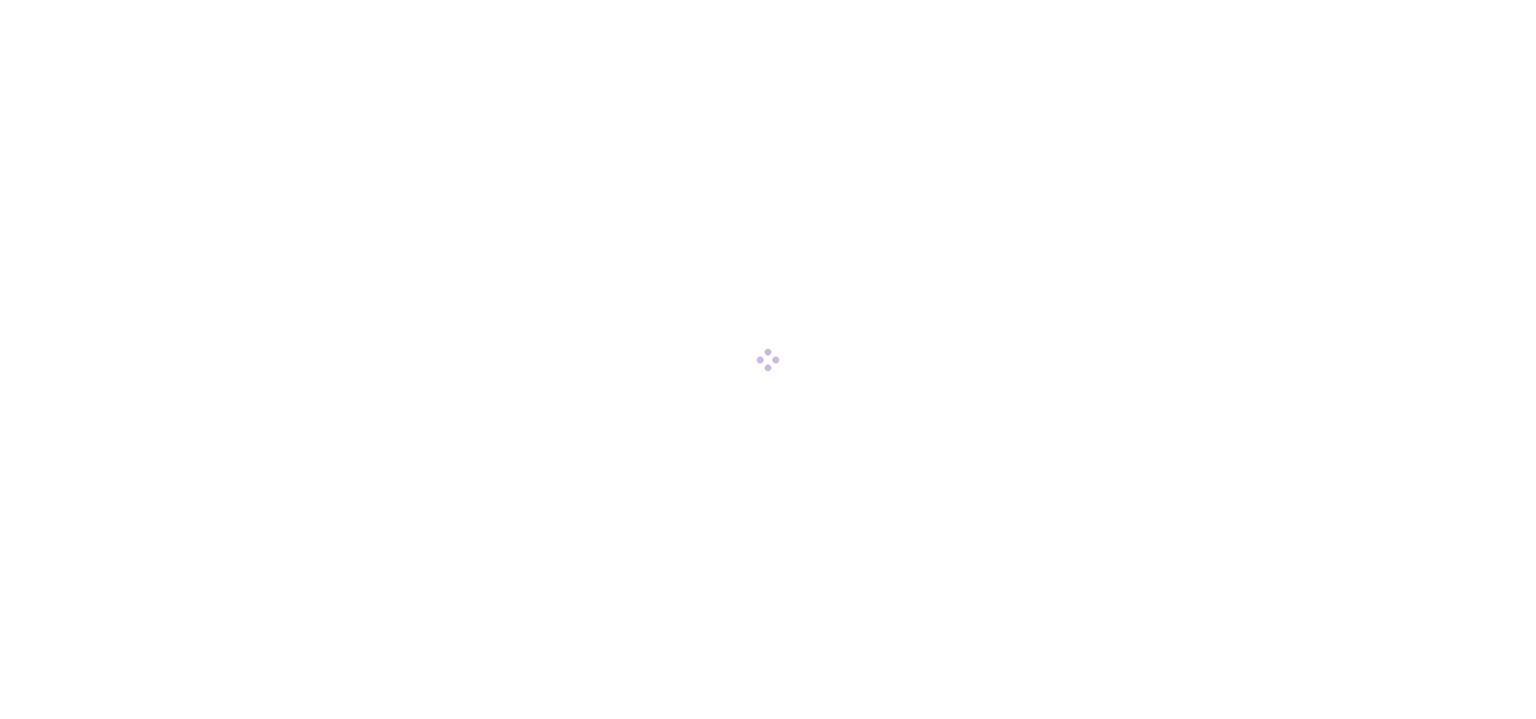 scroll, scrollTop: 0, scrollLeft: 0, axis: both 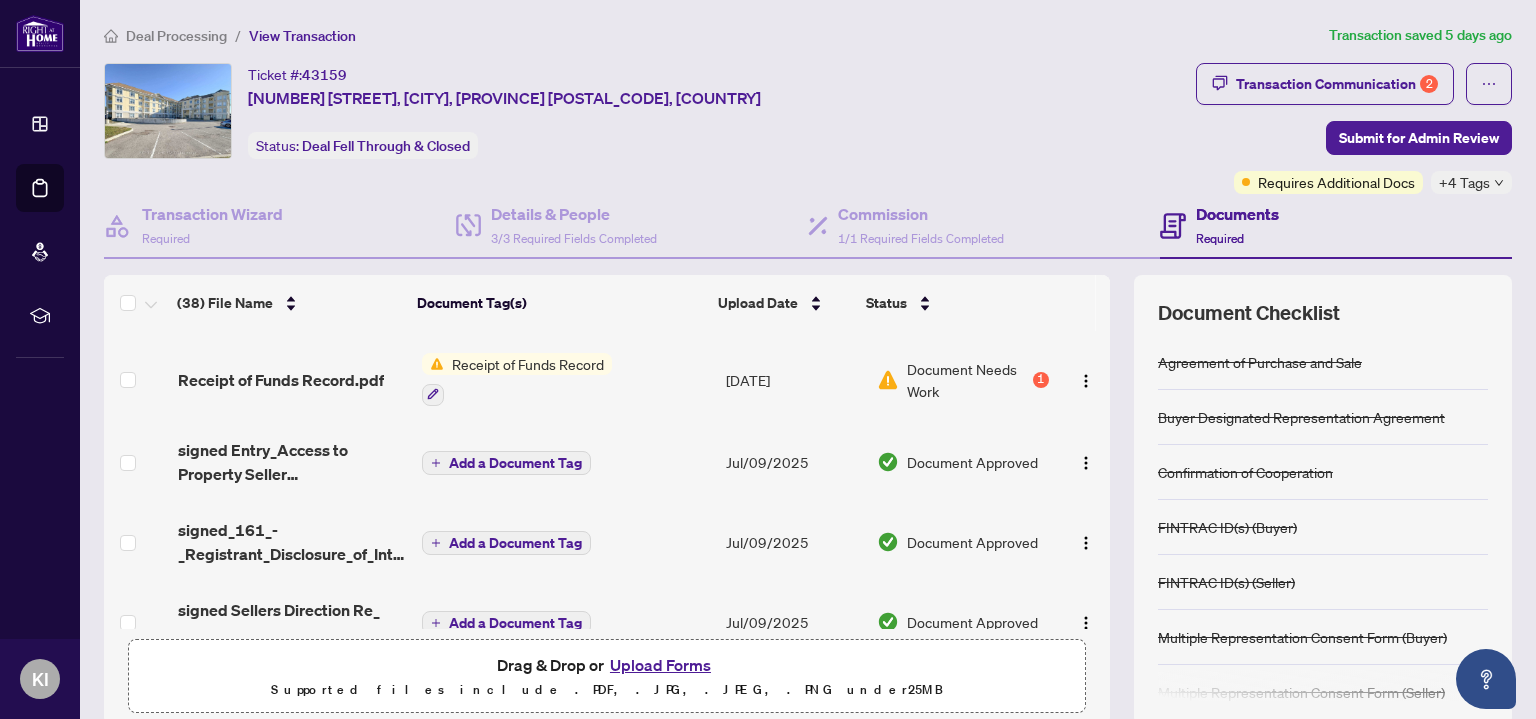 click on "Document Needs Work" at bounding box center (968, 380) 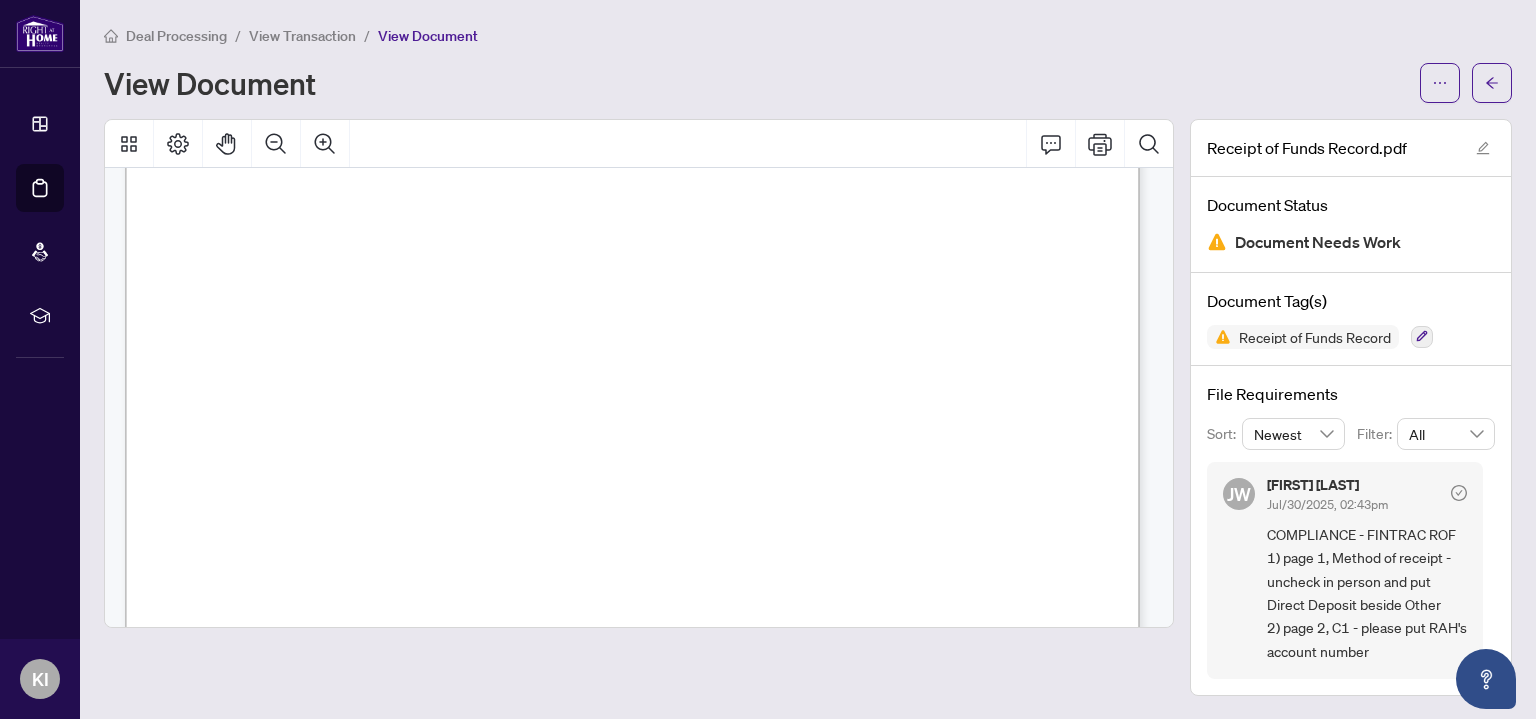 scroll, scrollTop: 1555, scrollLeft: 0, axis: vertical 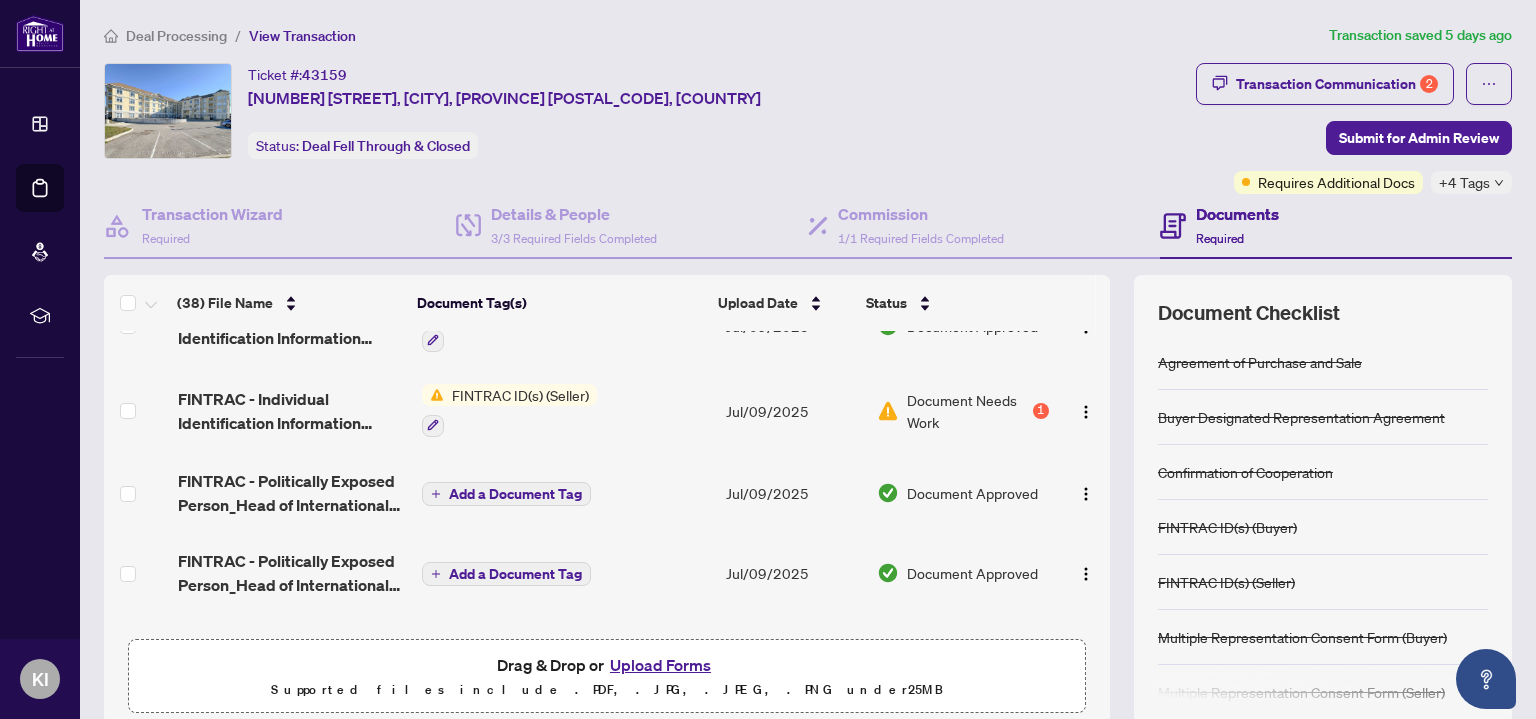 click on "Document Needs Work" at bounding box center (968, 411) 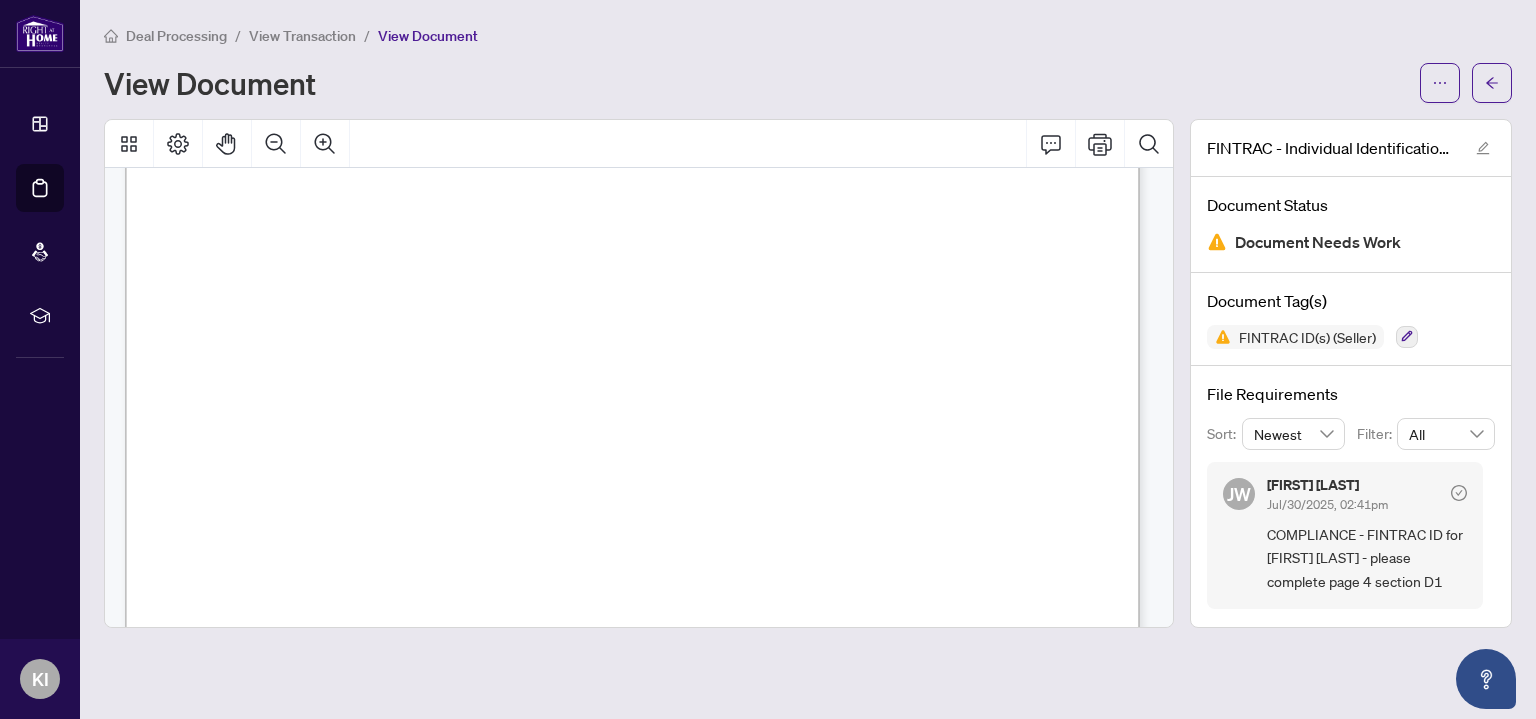 scroll, scrollTop: 4017, scrollLeft: 0, axis: vertical 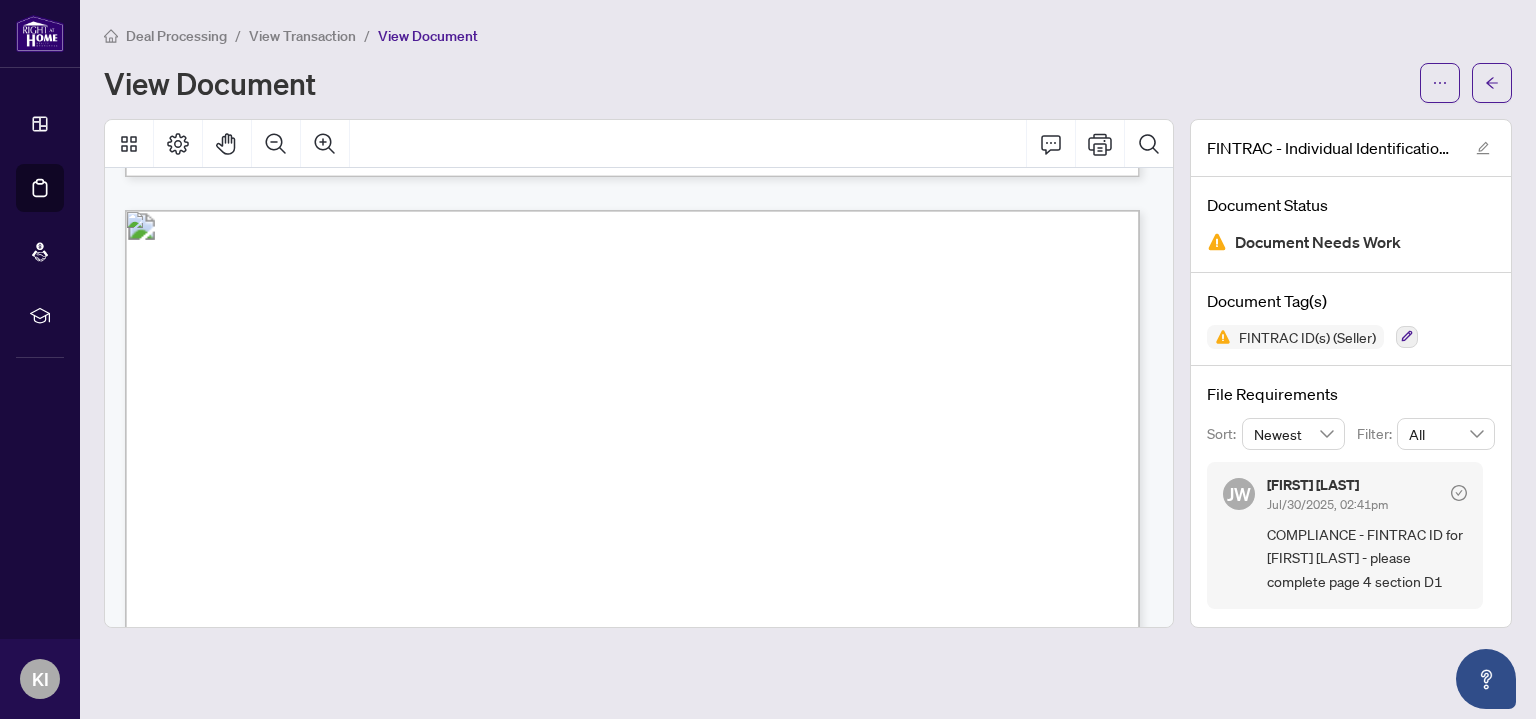 click on "�" at bounding box center (220, 454) 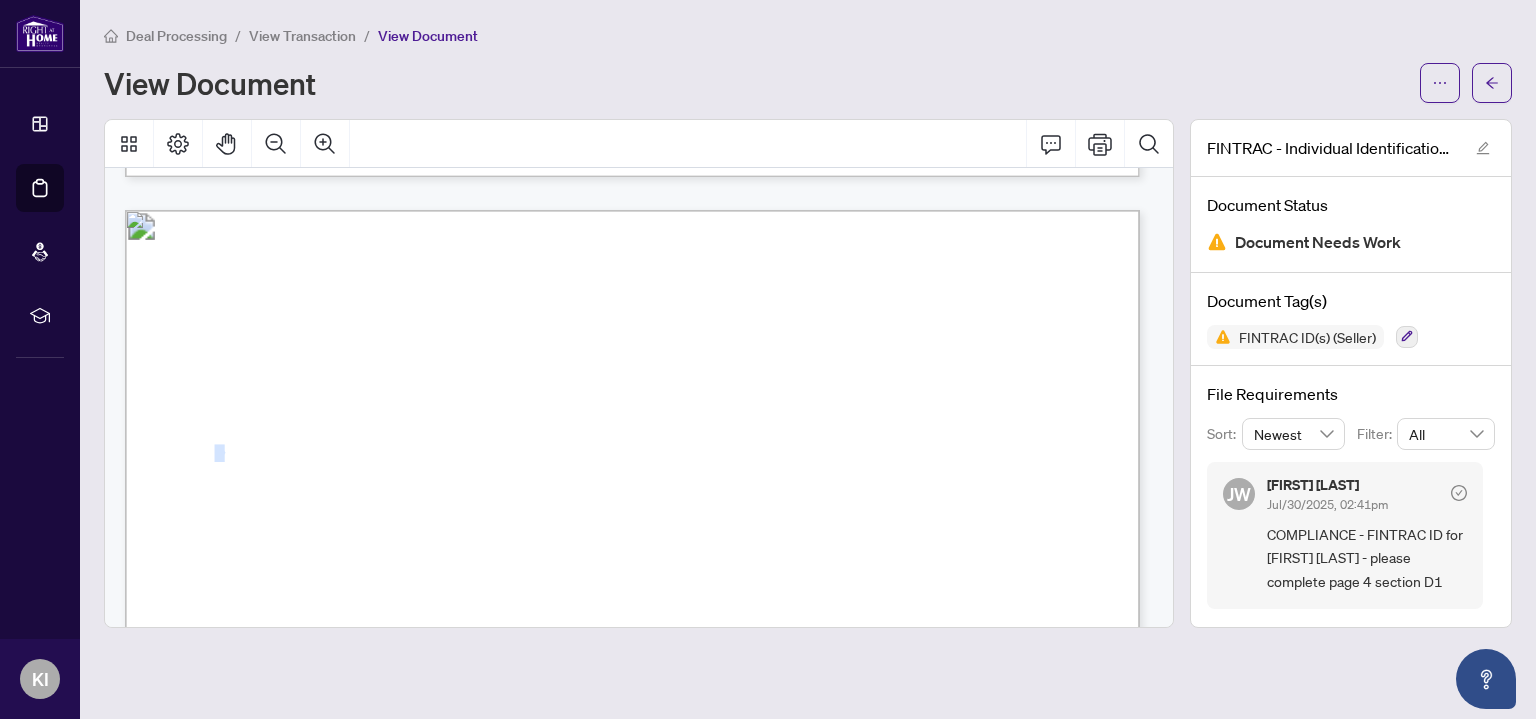 click on "�" at bounding box center (220, 454) 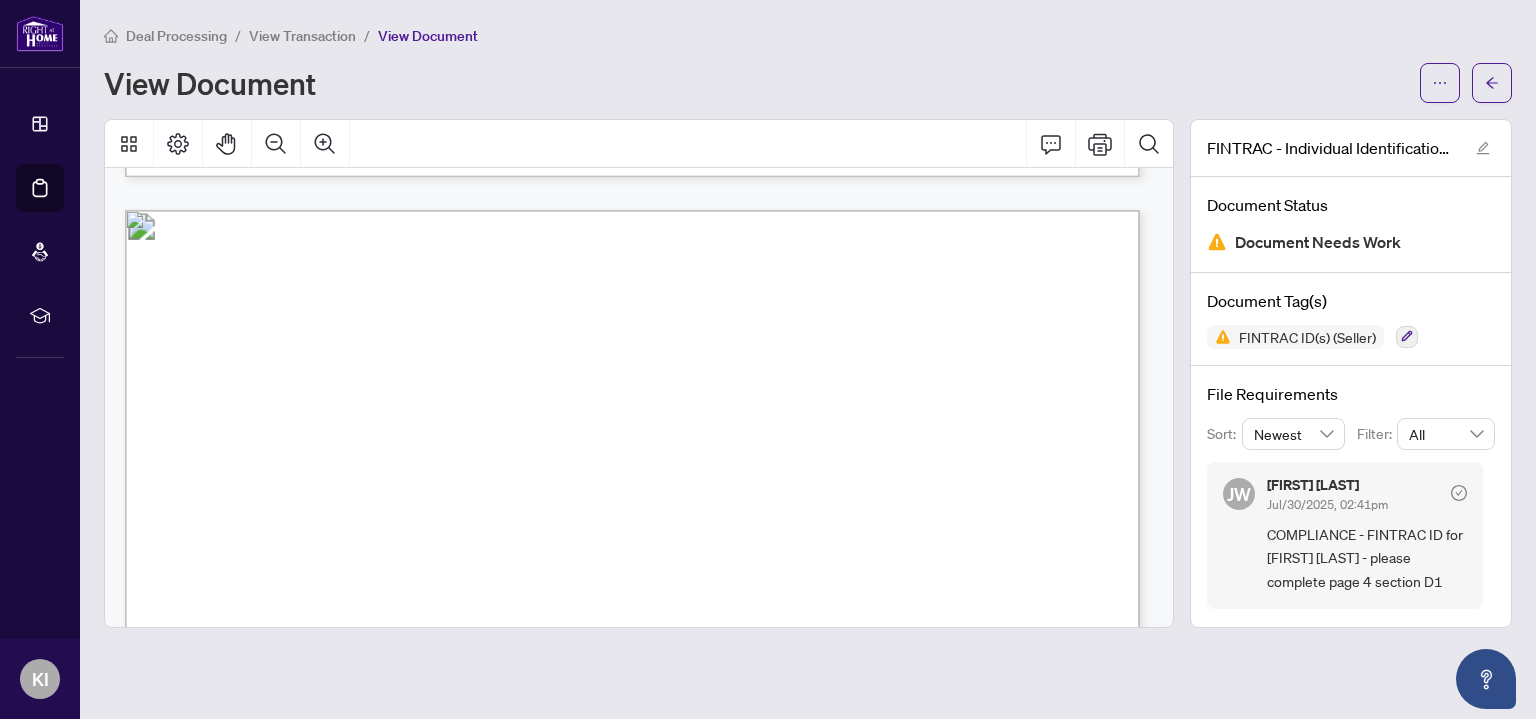 click on "�" at bounding box center (220, 454) 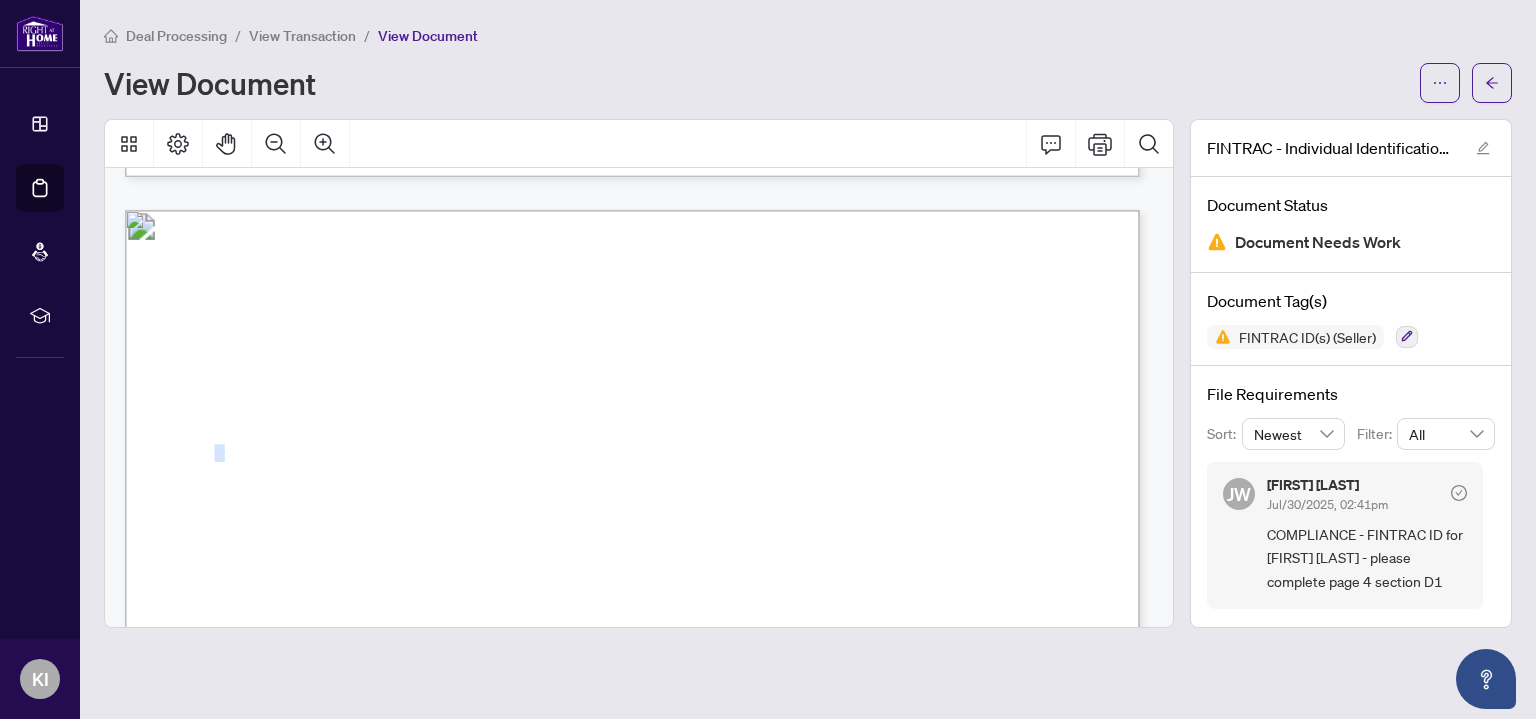 click on "�" at bounding box center (220, 454) 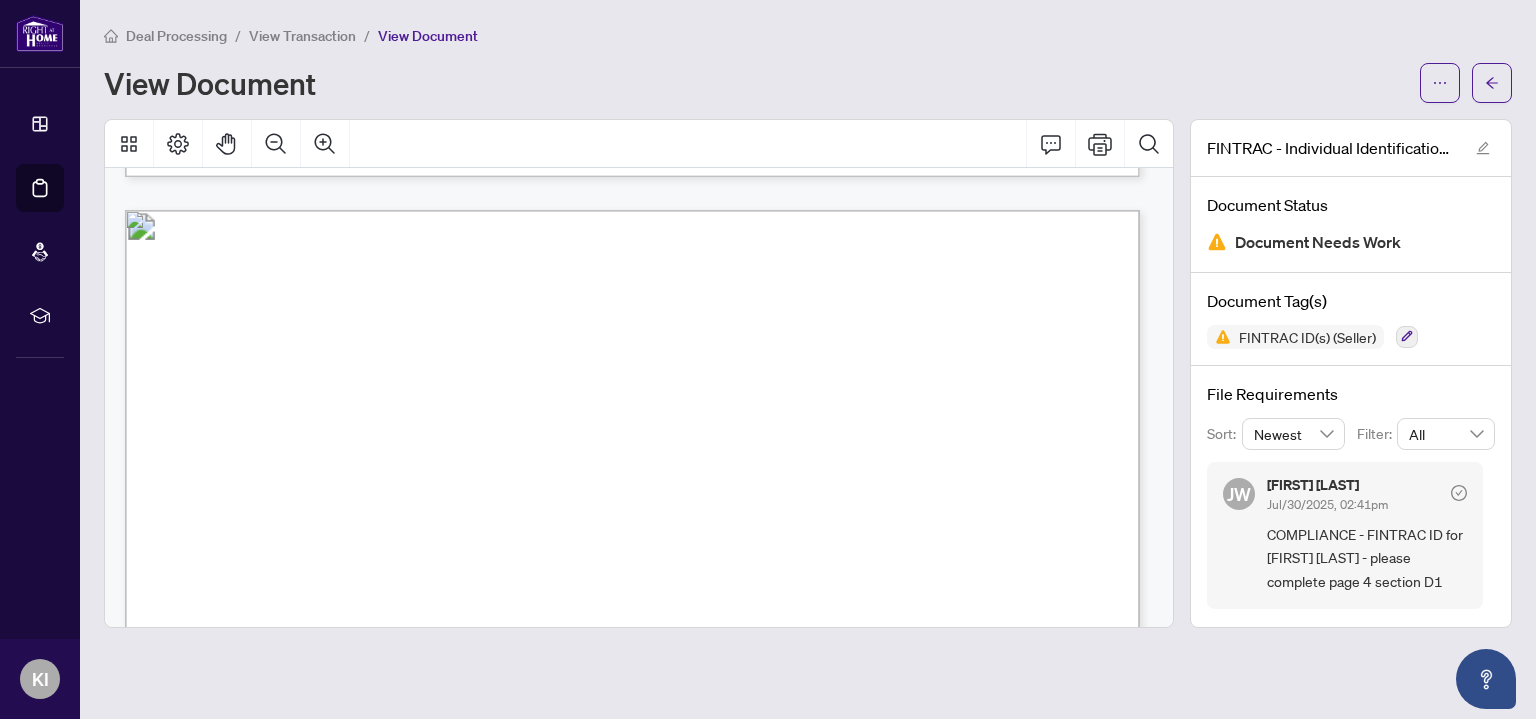 click on "�" at bounding box center [220, 454] 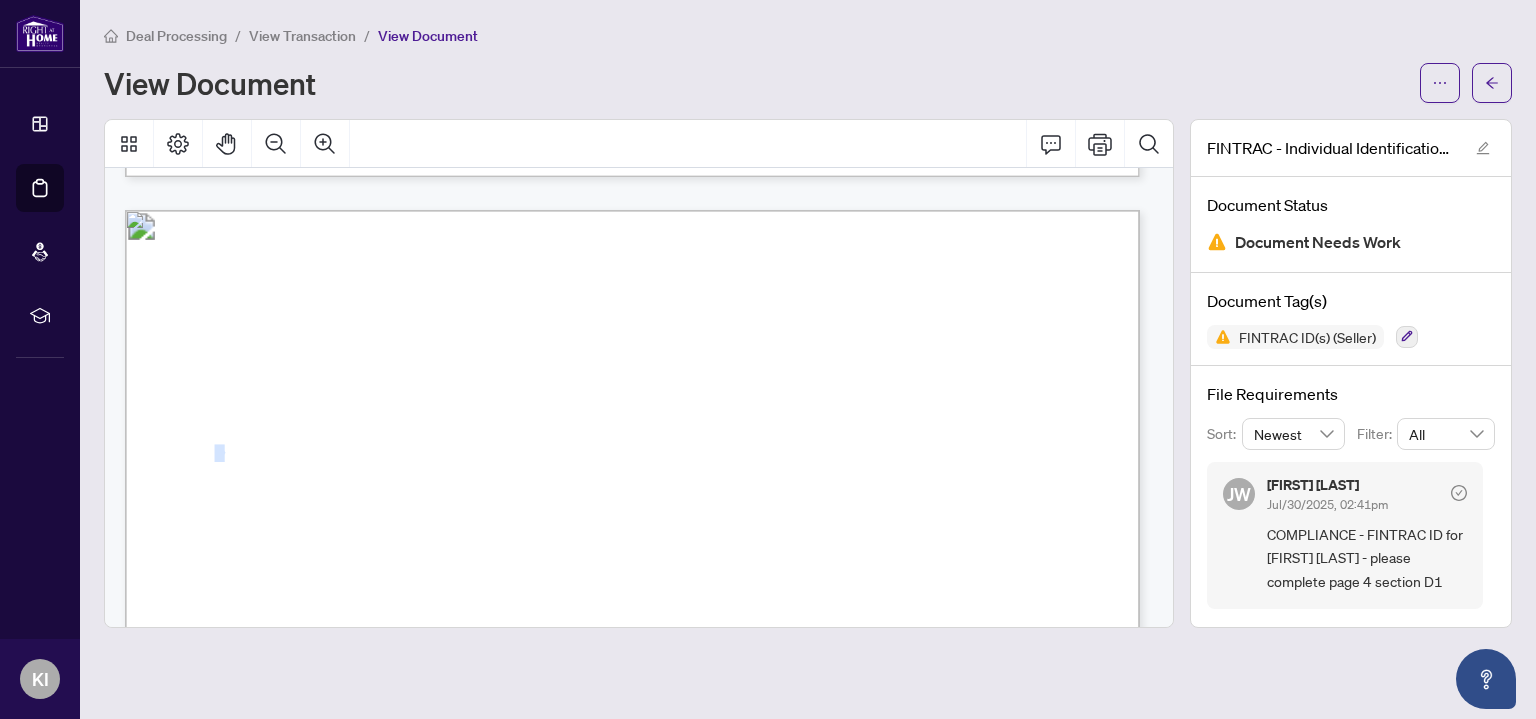 click on "�" at bounding box center [220, 454] 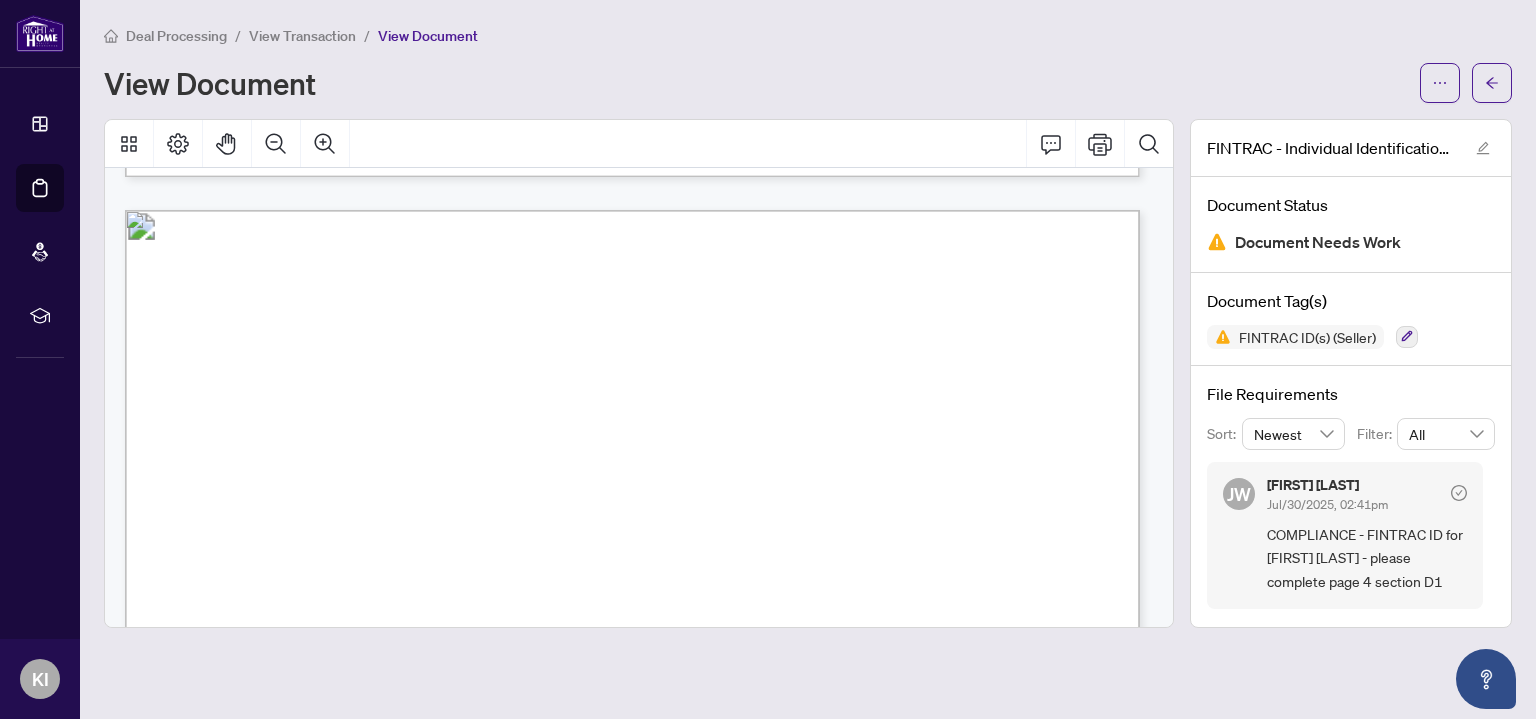 click on "Individual Identification Information Record
This document has been prepared by The Canadian Real Estate Association (“CREA”) to assist members in complying with requirements of
Canada’s Proceeds of Crime (Money Laundering)  and  Terrorist Financing Regulations .
The REALTOR ®  trademark is controlled by CREA. © 2014-2024. v. 1.1
D. Business Relationship
D.1. Purpose and Intended Nature of the Business Relationship
Check the appropriate boxes.
Acting as an agent for the purchase or sale of:
Residential property    Residential property for income purposes
Commercial property    Land for Commercial Use
Other, please specify: . . . . . . . . . . . . . . . . . . . . . . . . . . . . . . . . . . . . . . . . . . . . . . . . . . . . . . . . . . . . . . . . . . . . . . . . . . . . . . . . . .
Optional: describe your business dealings with the client and include information that would help you anticipate the types of
transactions and activities that the client may conduct." at bounding box center (966, 1299) 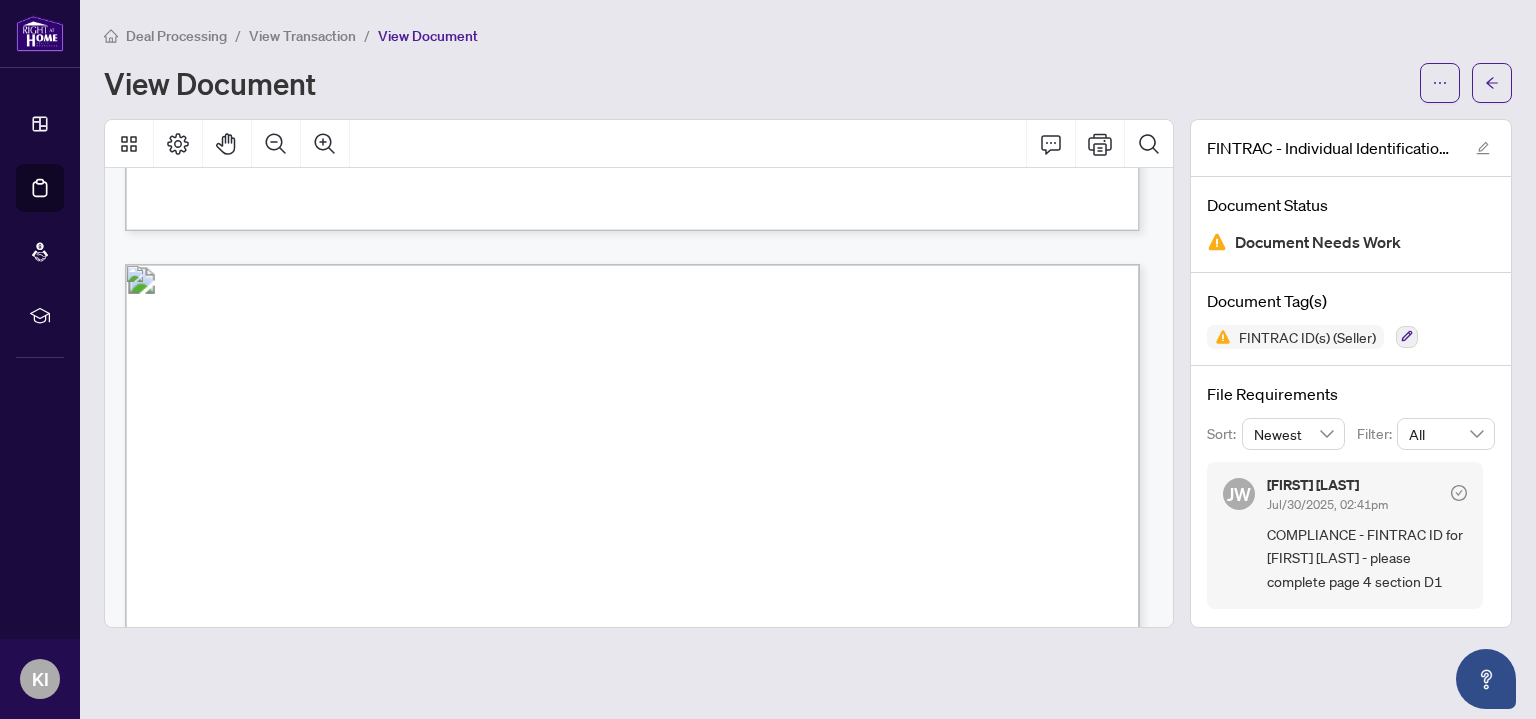 scroll, scrollTop: 4017, scrollLeft: 0, axis: vertical 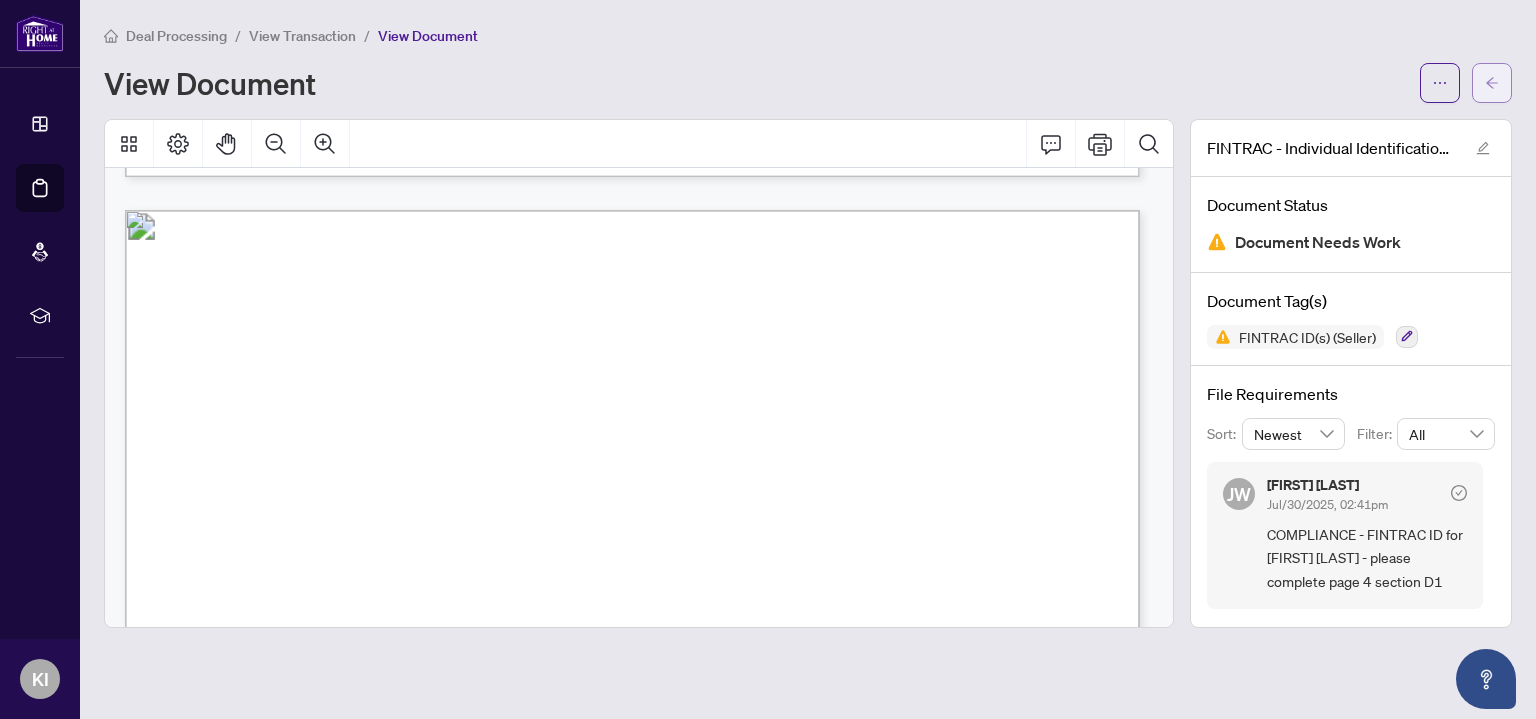 click at bounding box center (1492, 83) 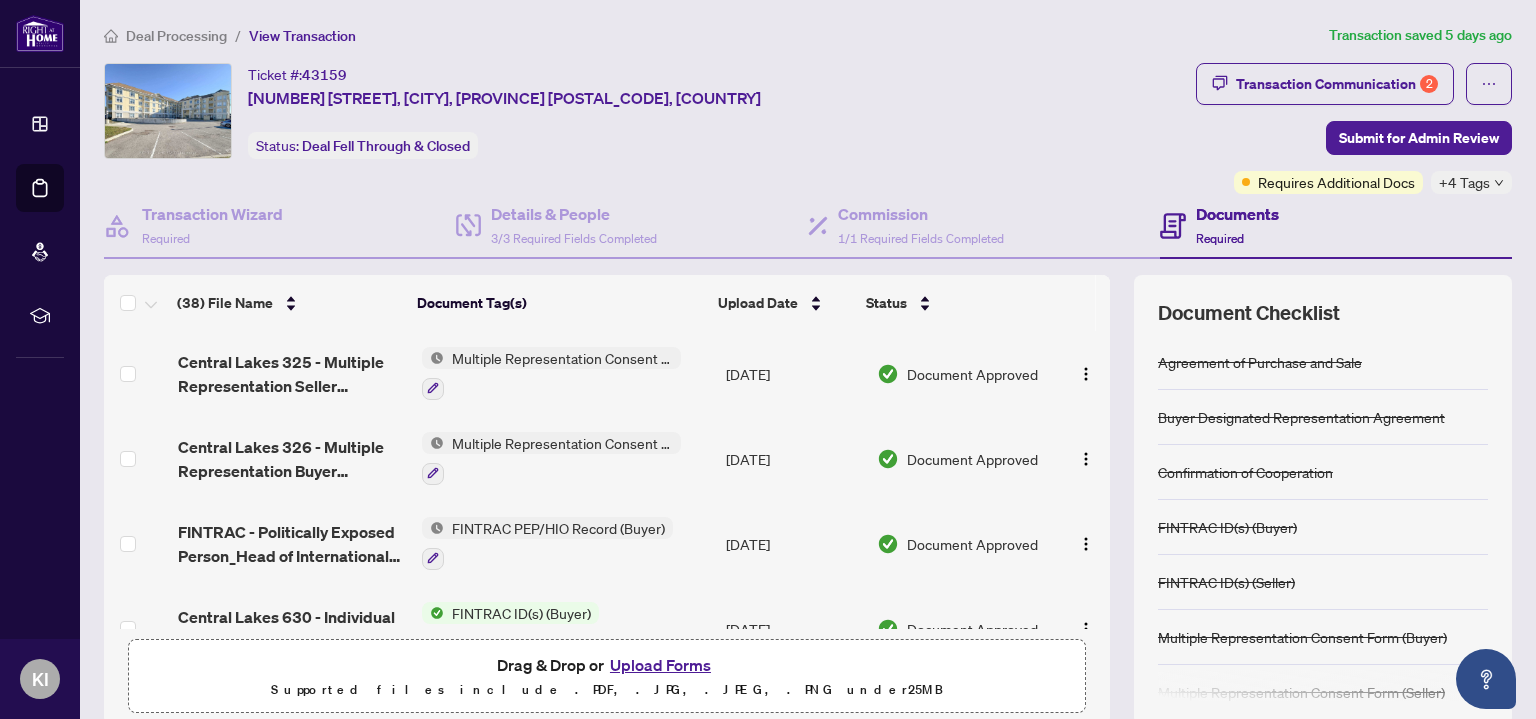 scroll, scrollTop: 552, scrollLeft: 0, axis: vertical 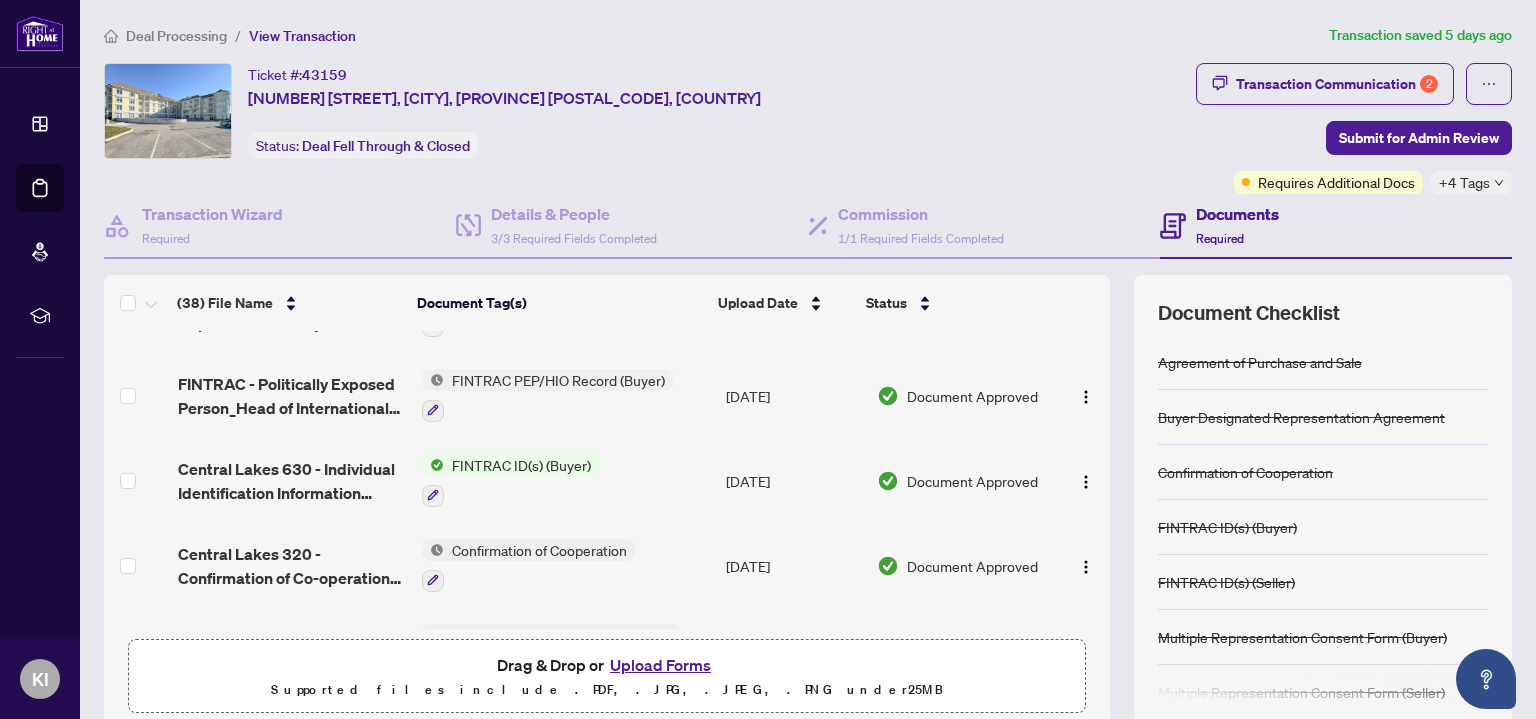 click on "Upload Forms" at bounding box center (660, 665) 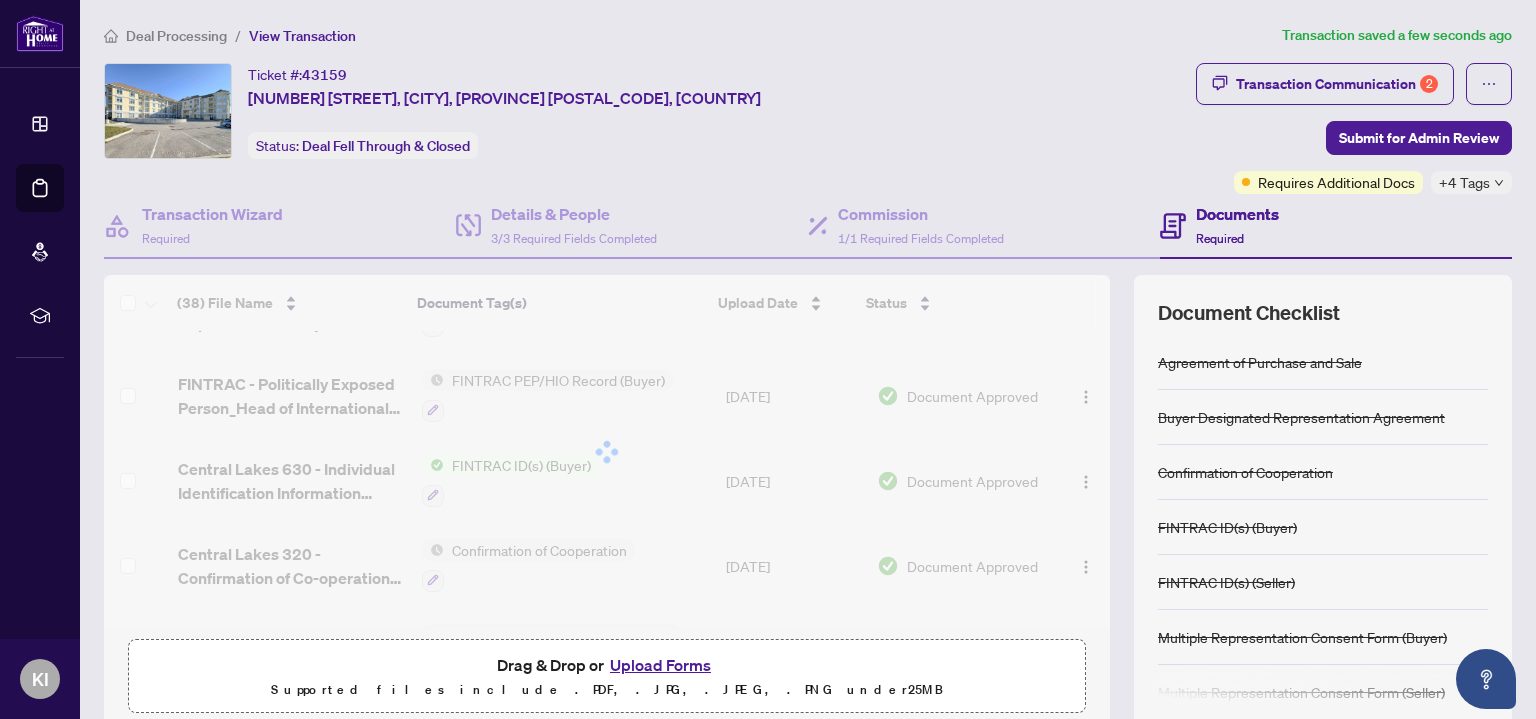 scroll, scrollTop: 772, scrollLeft: 0, axis: vertical 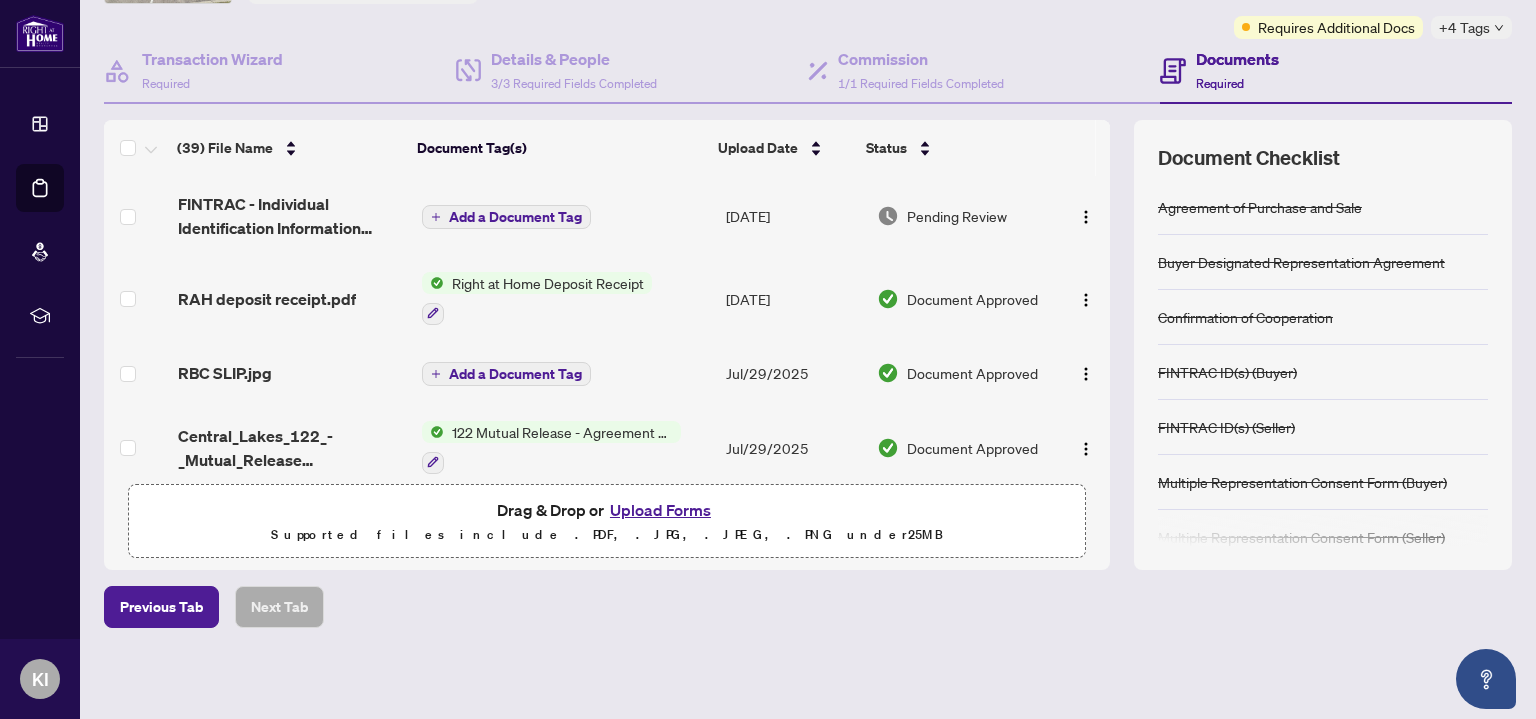 click on "Upload Forms" at bounding box center (660, 510) 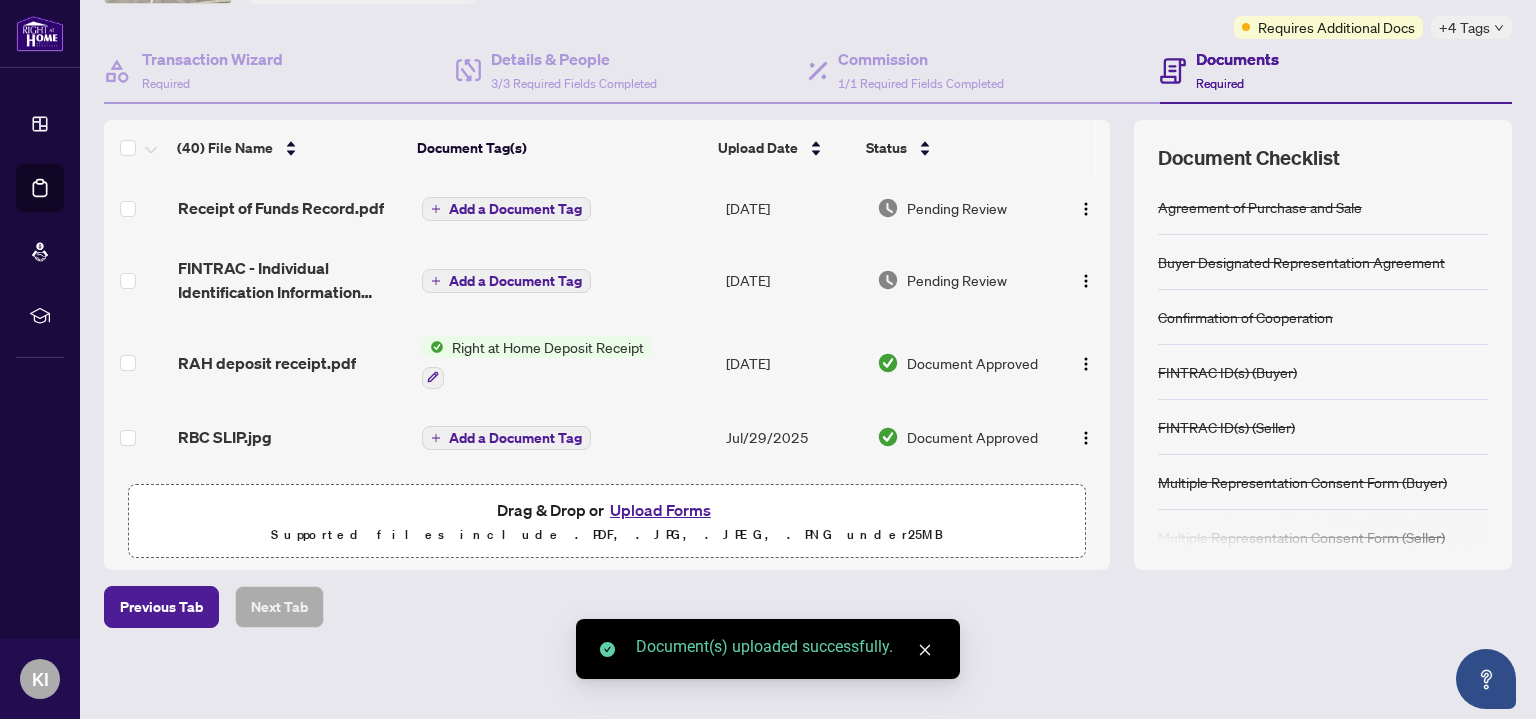 scroll, scrollTop: 0, scrollLeft: 0, axis: both 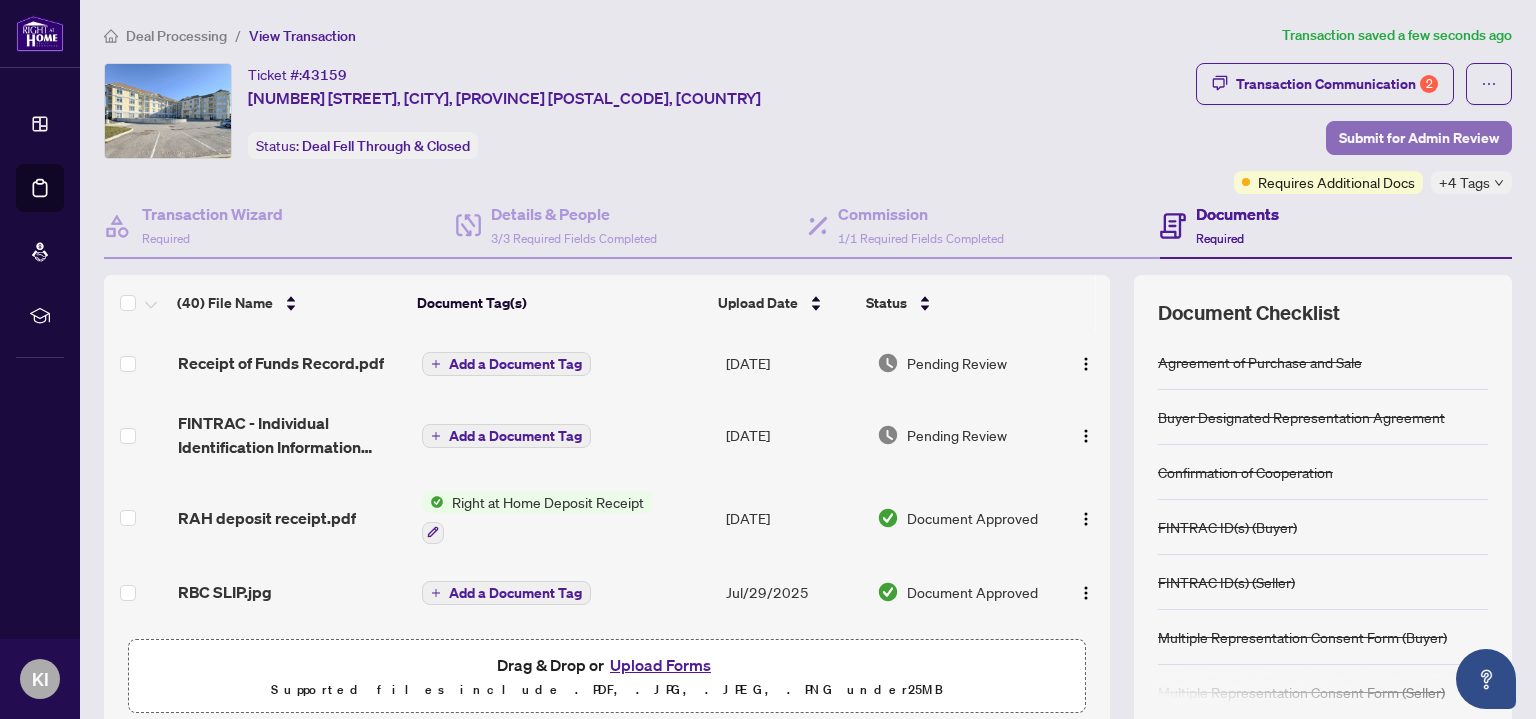 click on "Submit for Admin Review" at bounding box center [1419, 138] 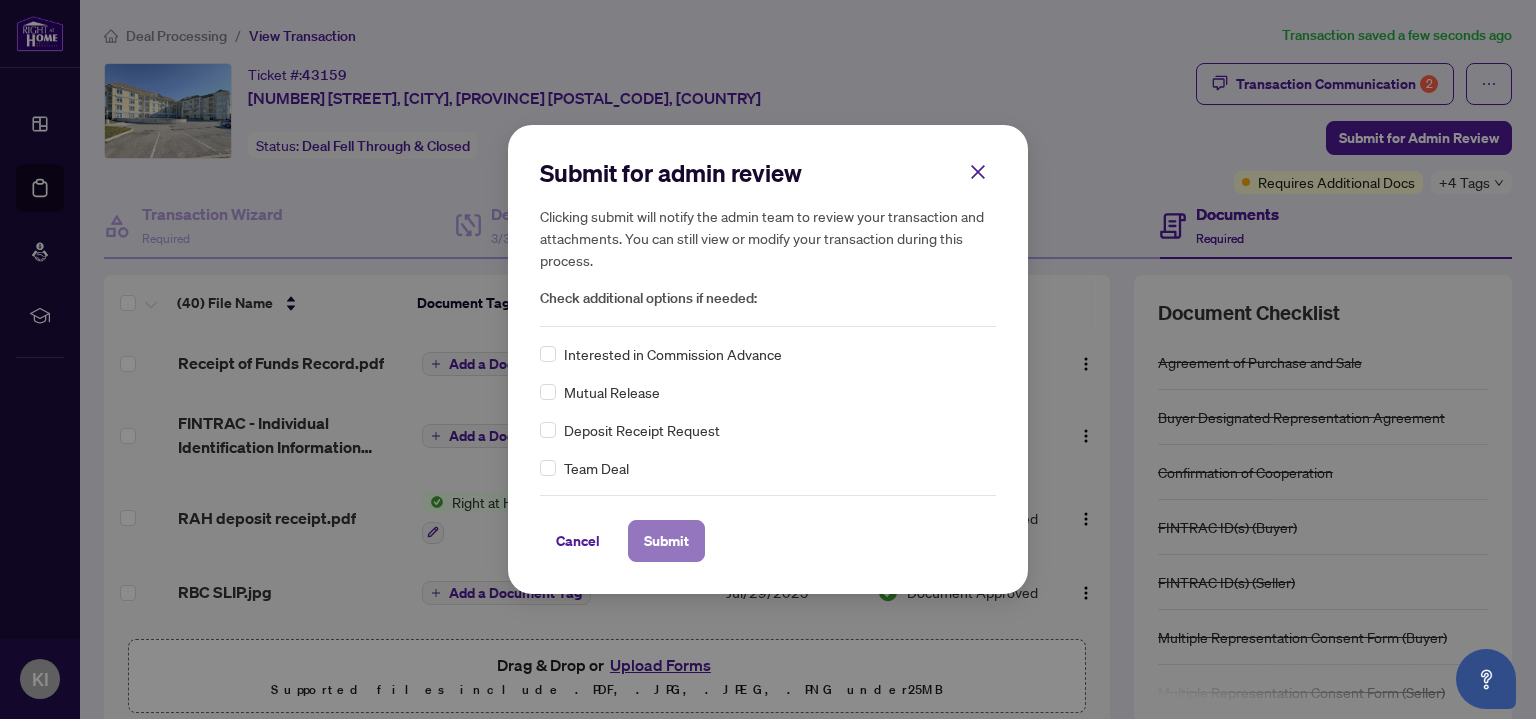 drag, startPoint x: 661, startPoint y: 545, endPoint x: 686, endPoint y: 537, distance: 26.24881 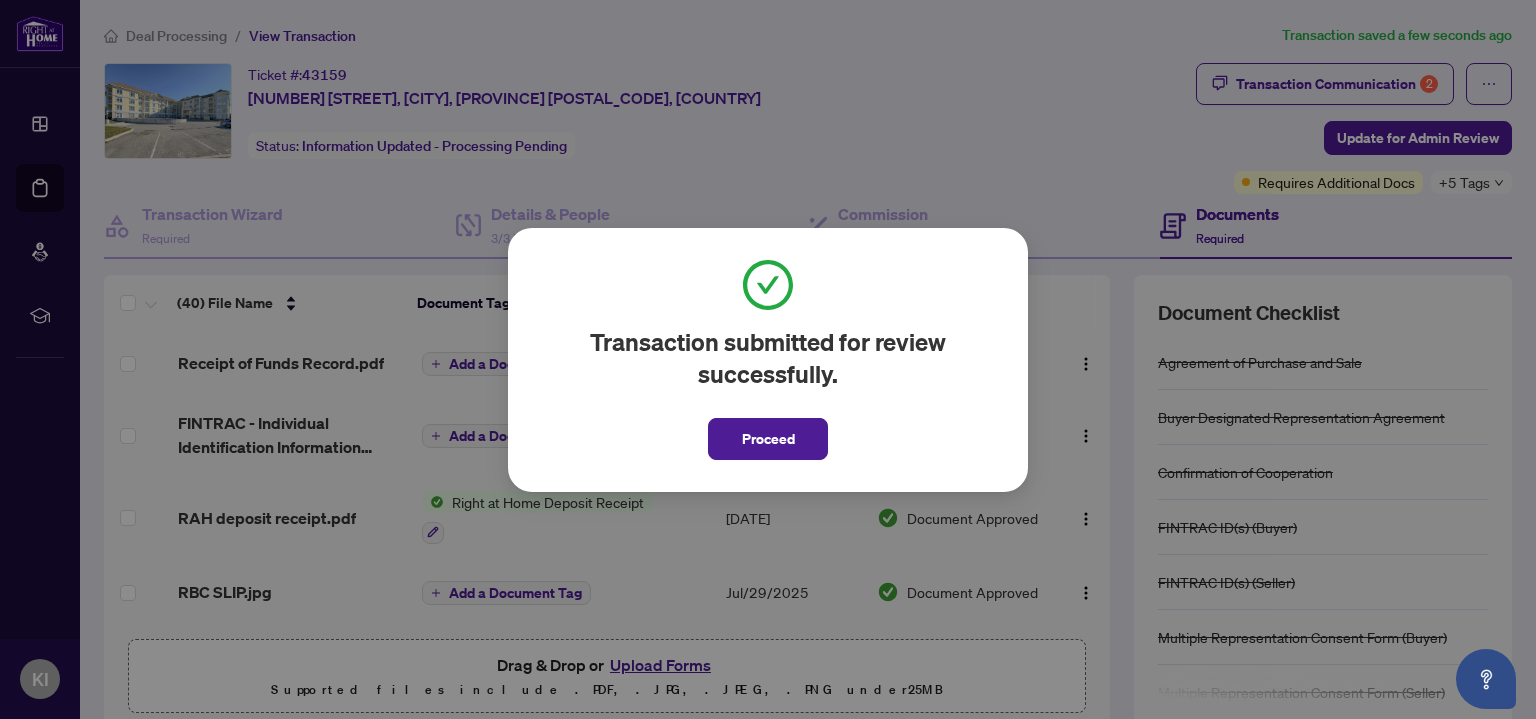 click on "Transaction submitted for review successfully. Proceed Cancel OK" at bounding box center [768, 359] 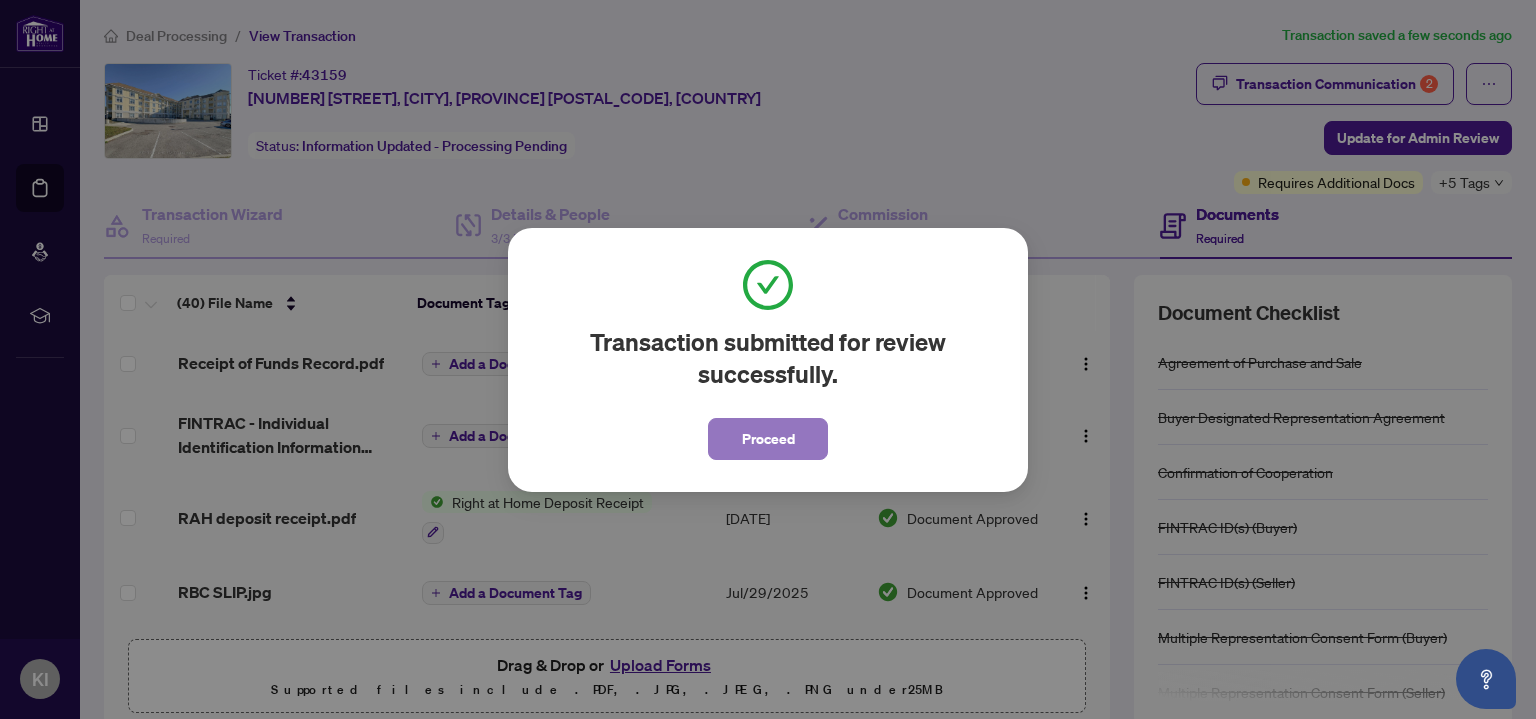 click on "Proceed" at bounding box center (768, 439) 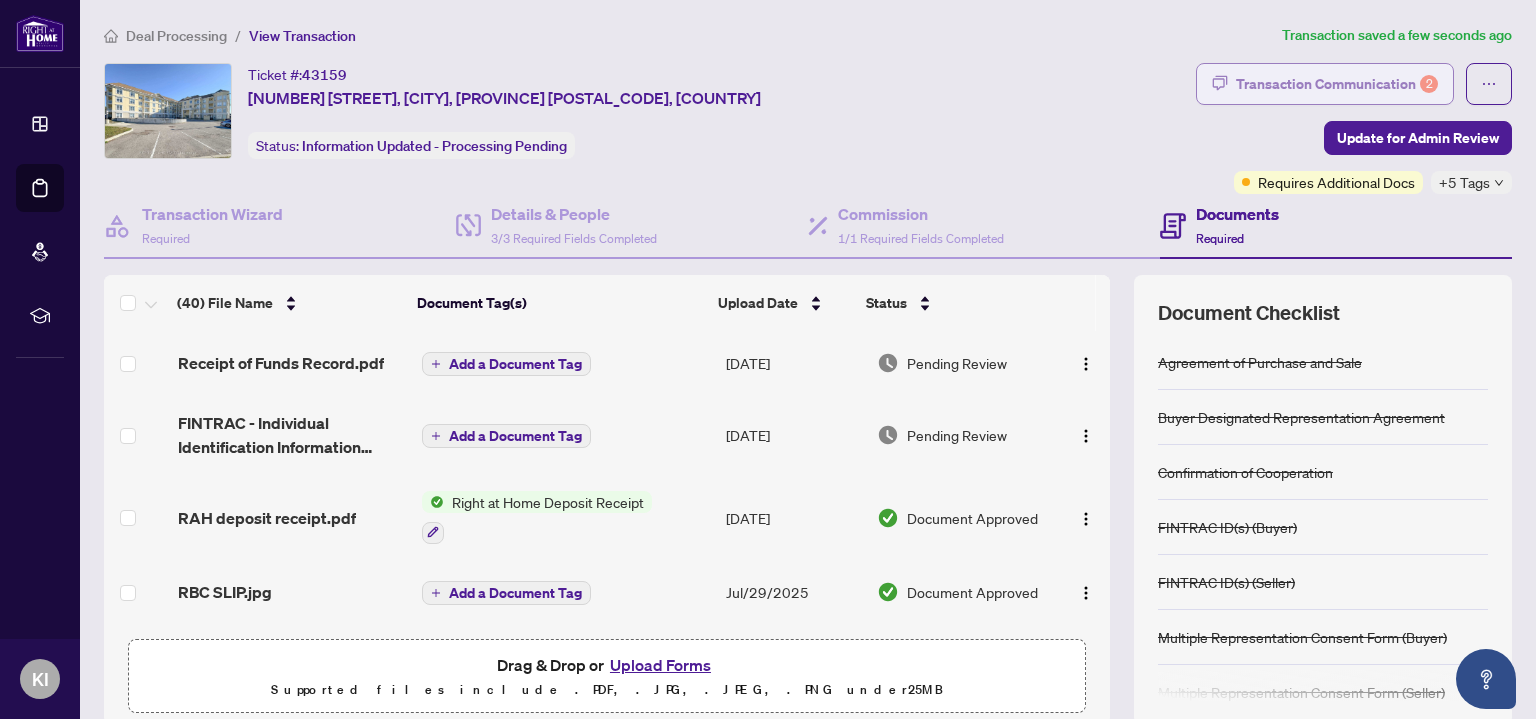 click on "Transaction Communication 2" at bounding box center (1337, 84) 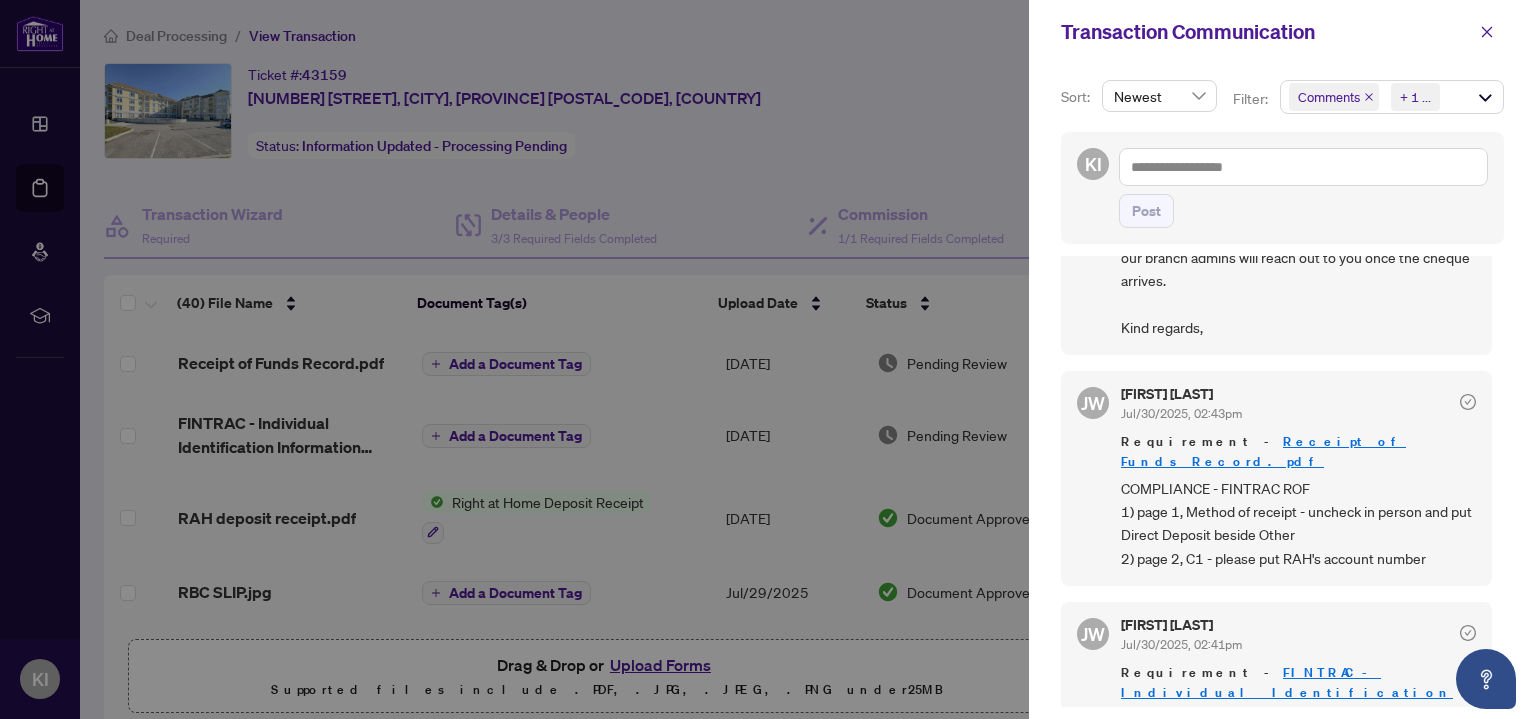 scroll, scrollTop: 0, scrollLeft: 0, axis: both 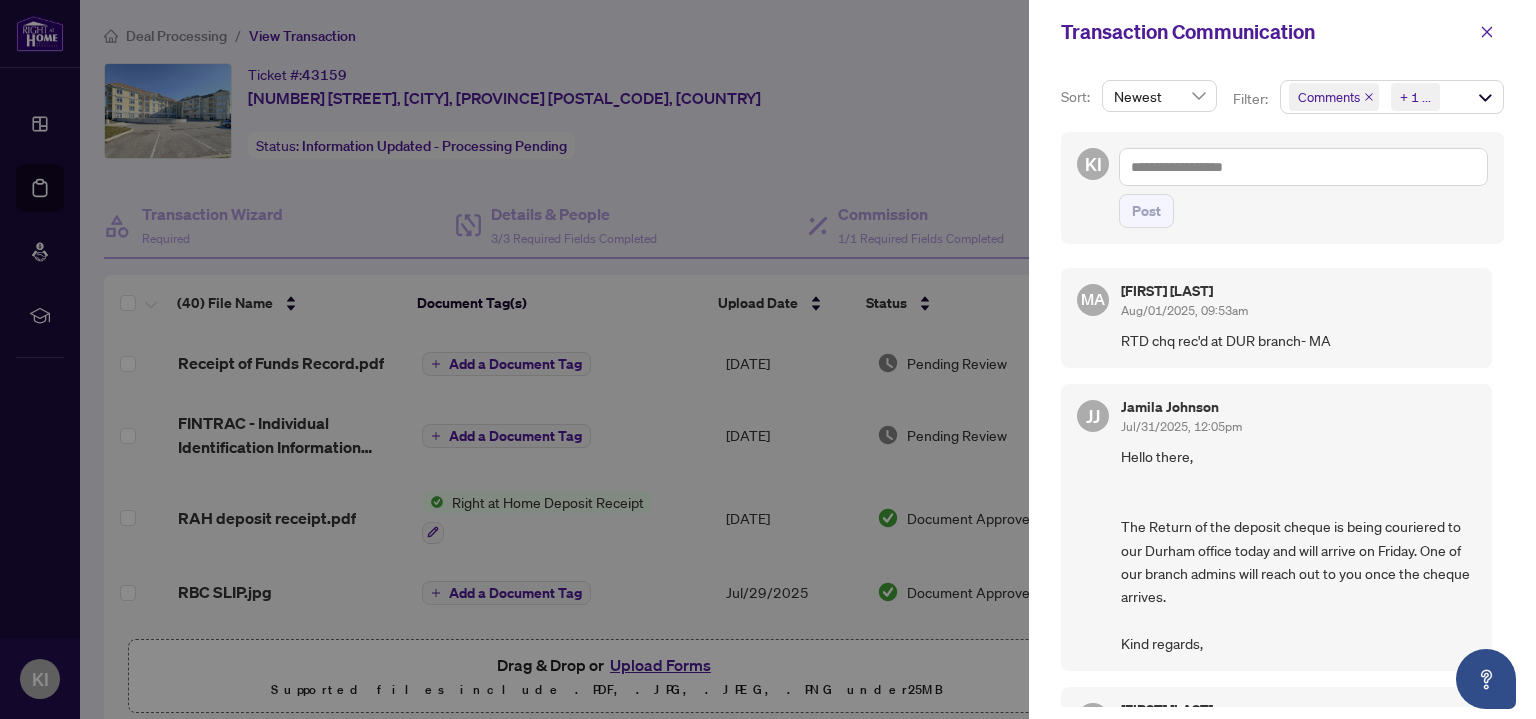 click at bounding box center (768, 359) 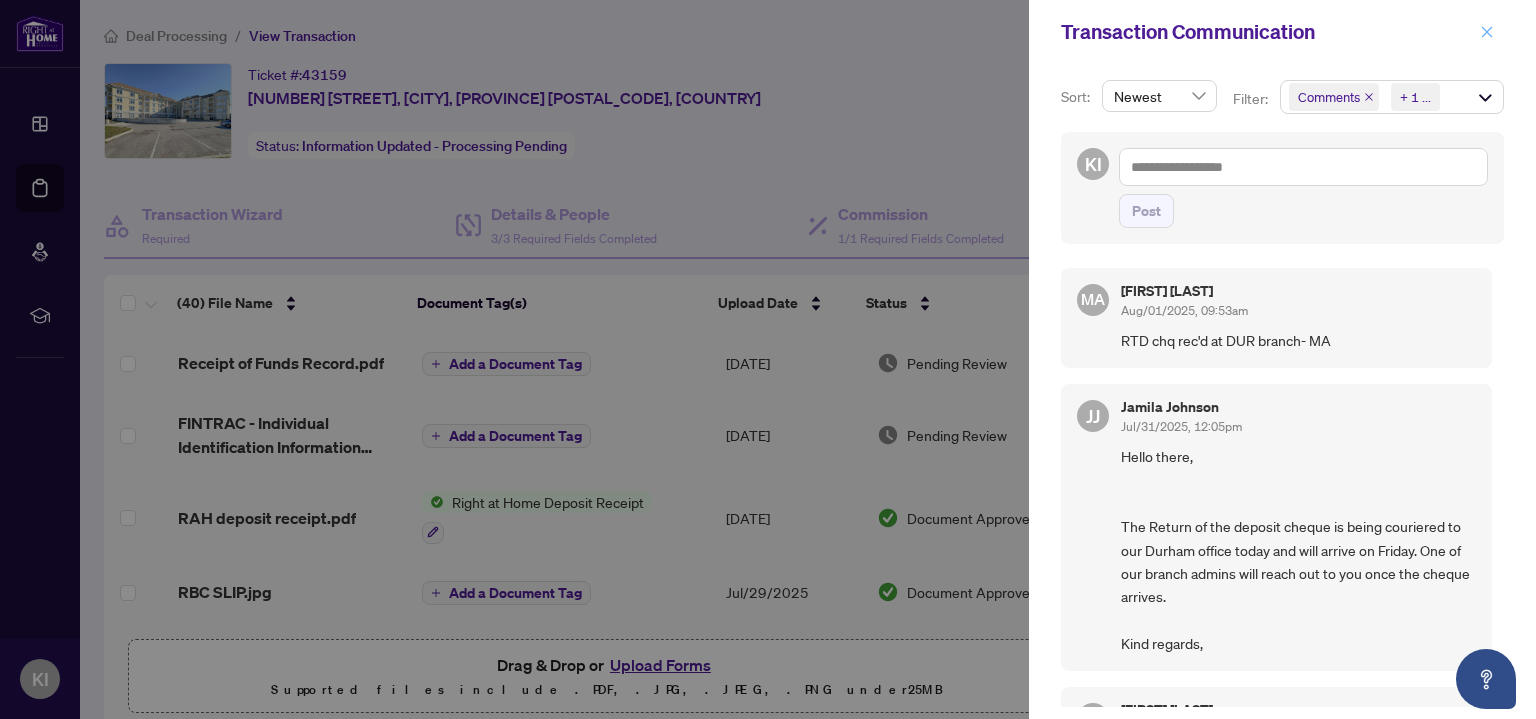 click 